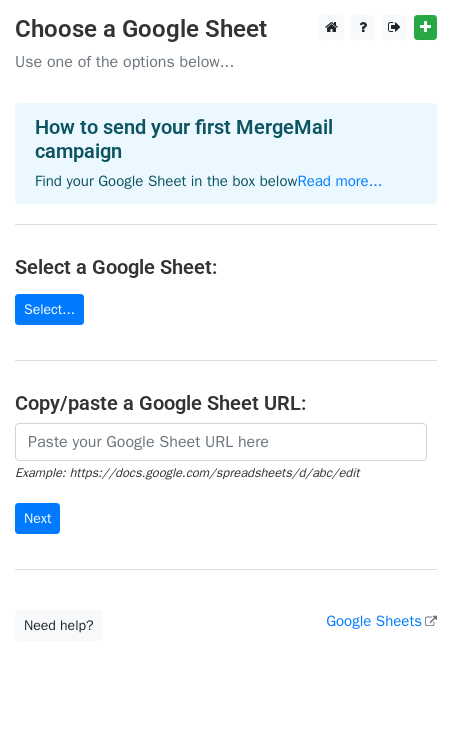 scroll, scrollTop: 0, scrollLeft: 0, axis: both 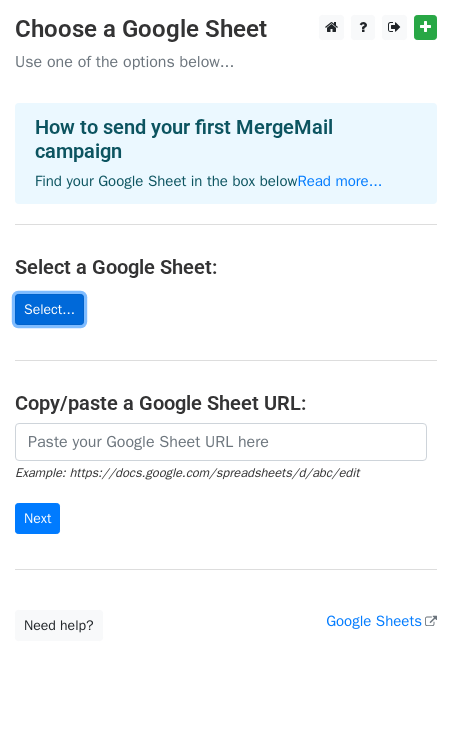 click on "Select..." at bounding box center [49, 309] 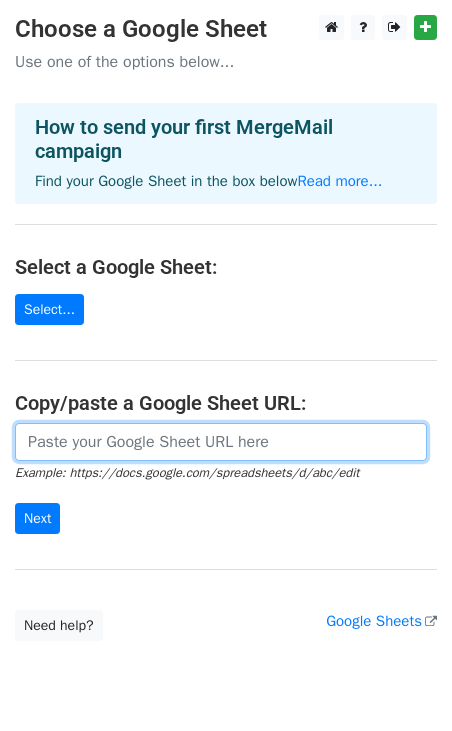 click at bounding box center [221, 442] 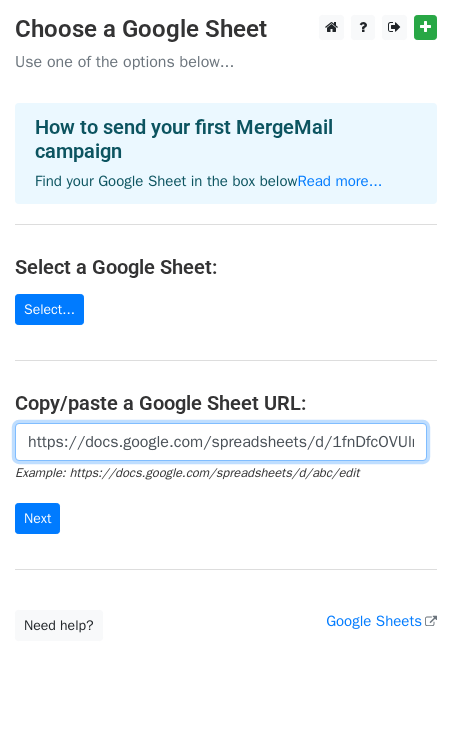 scroll, scrollTop: 0, scrollLeft: 432, axis: horizontal 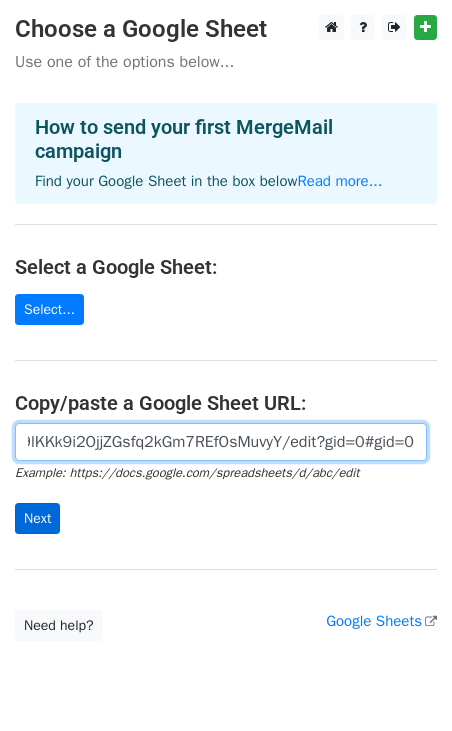 type on "https://docs.google.com/spreadsheets/d/1fnDfcOVUlm-d9lKKk9i2OjjZGsfq2kGm7REfOsMuvyY/edit?gid=0#gid=0" 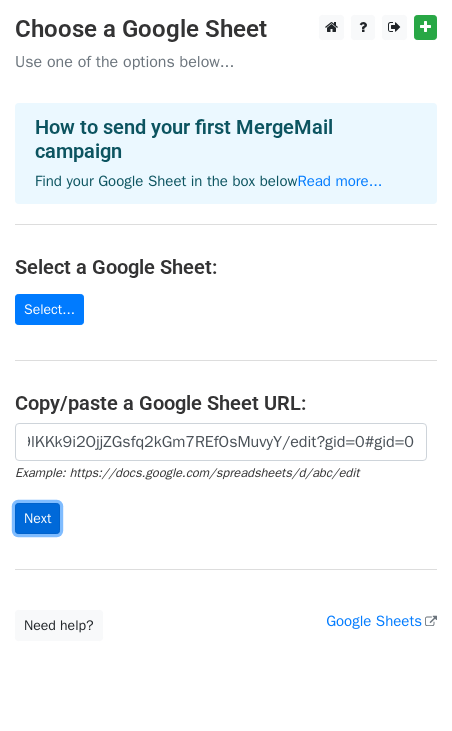 click on "Next" at bounding box center [37, 518] 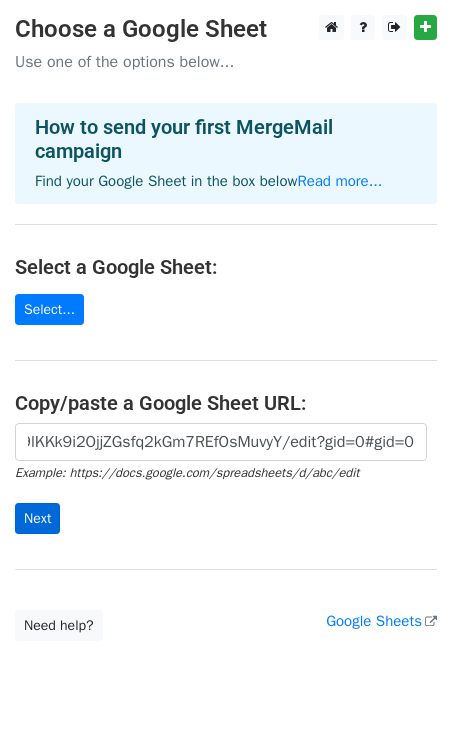 scroll, scrollTop: 0, scrollLeft: 0, axis: both 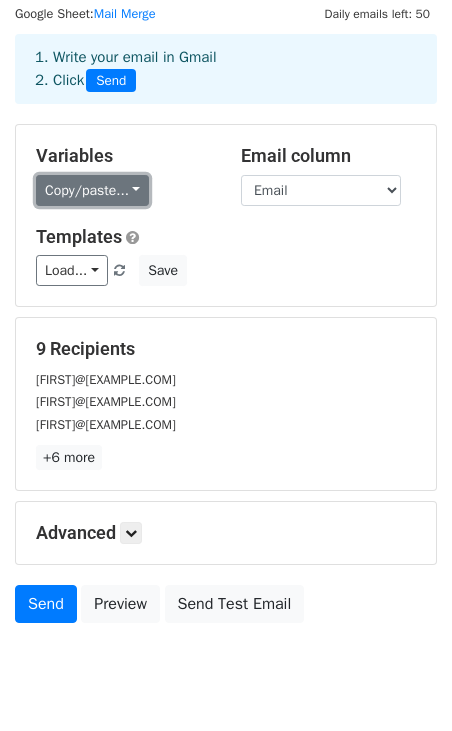 click on "Copy/paste..." at bounding box center [92, 190] 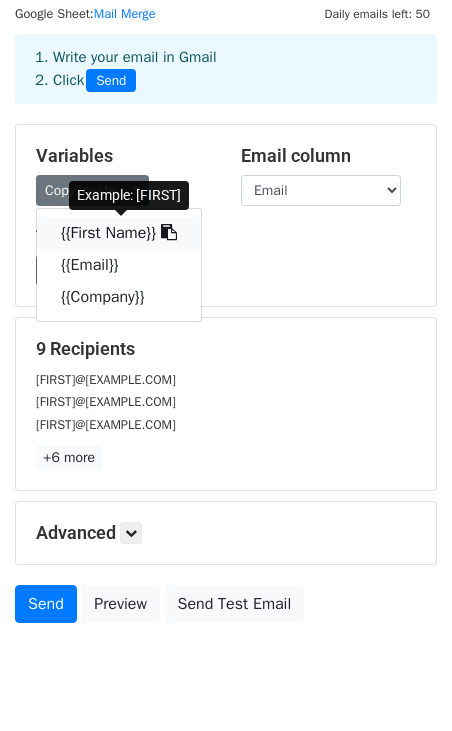 click on "{{First Name}}" at bounding box center [119, 233] 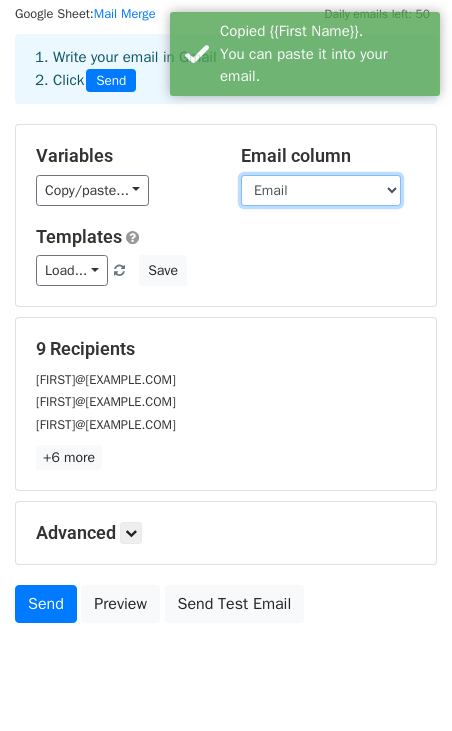 click on "First Name
Email
Company" at bounding box center [321, 190] 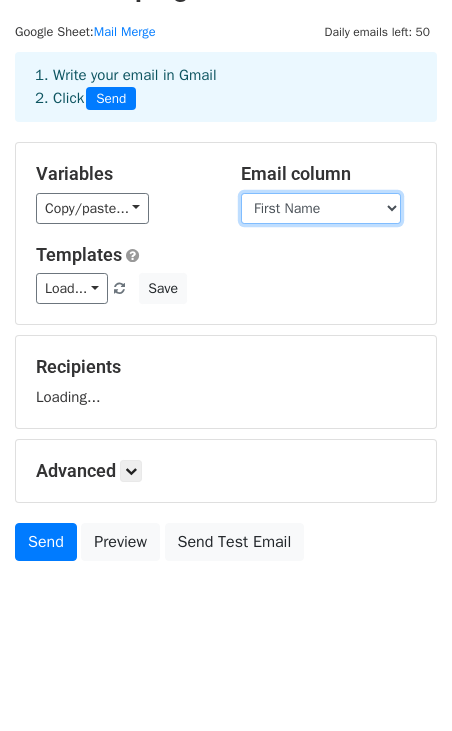 scroll, scrollTop: 63, scrollLeft: 0, axis: vertical 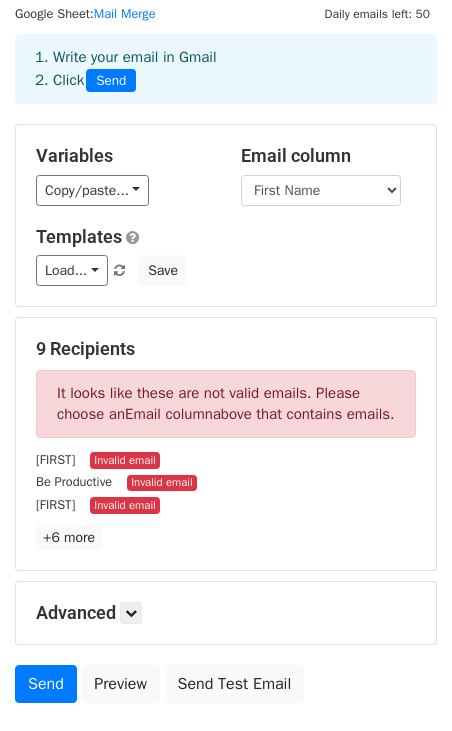 click on "Email column
First Name
Email
Company" at bounding box center [328, 175] 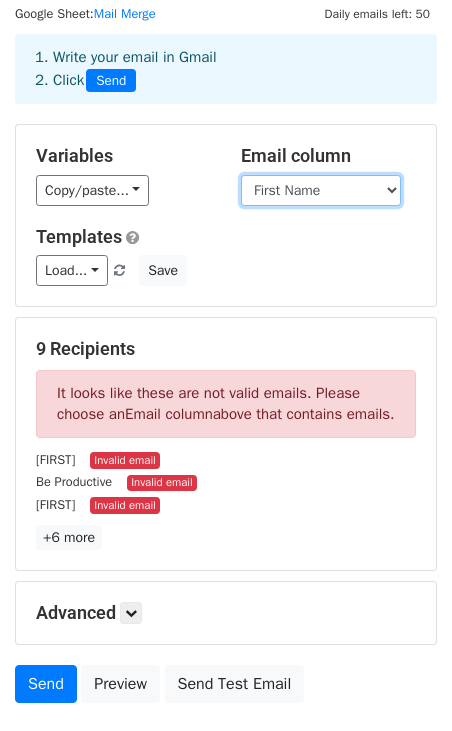 click on "First Name
Email
Company" at bounding box center (321, 190) 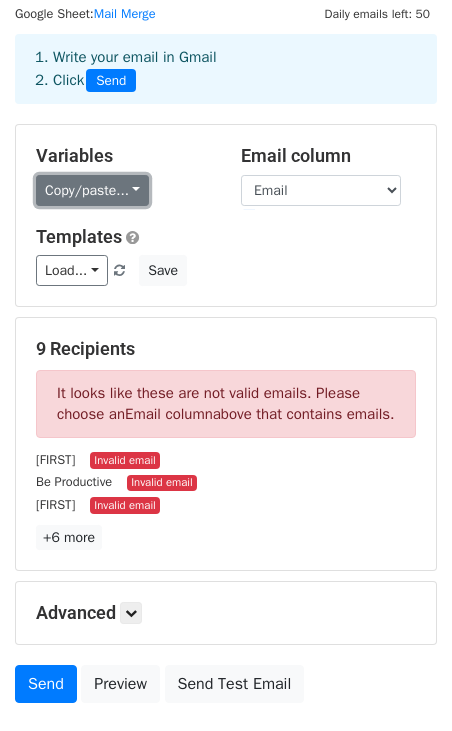 click on "Copy/paste..." at bounding box center (92, 190) 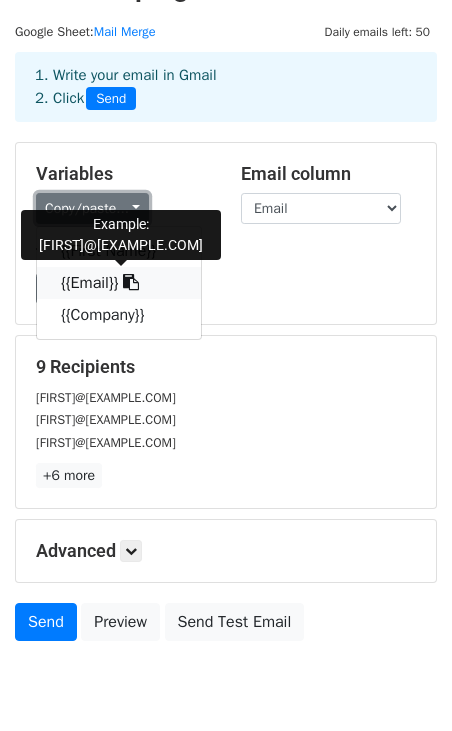 scroll, scrollTop: 63, scrollLeft: 0, axis: vertical 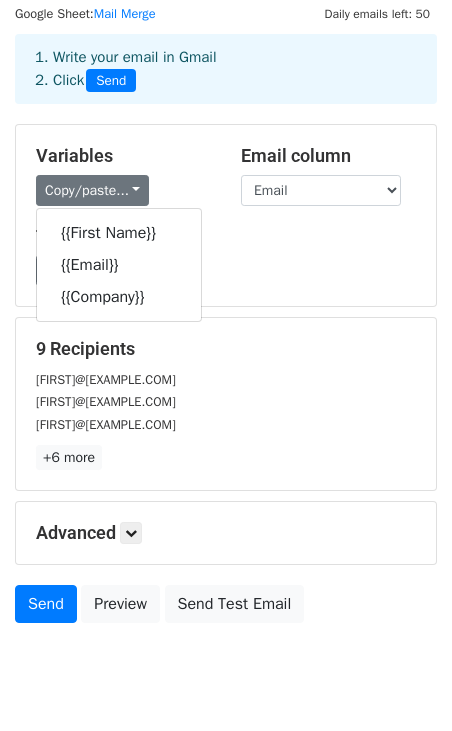 click on "Variables
Copy/paste...
{{First Name}}
{{Email}}
{{Company}}
Email column
First Name
Email
Company
Templates
Load...
No templates saved
Save" at bounding box center (226, 215) 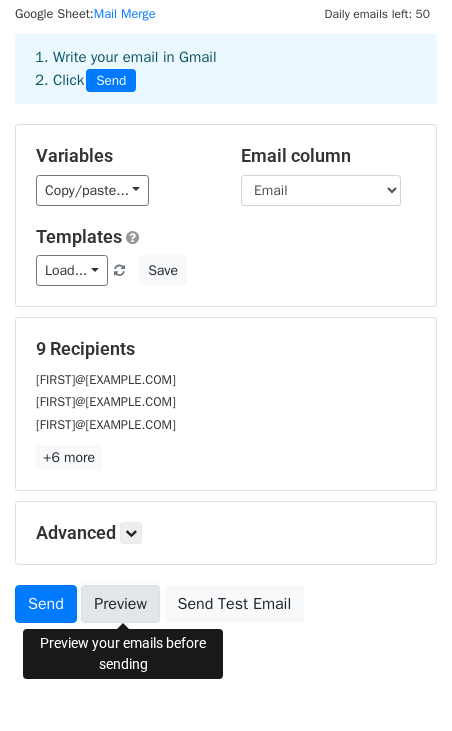 click on "Preview" at bounding box center (120, 604) 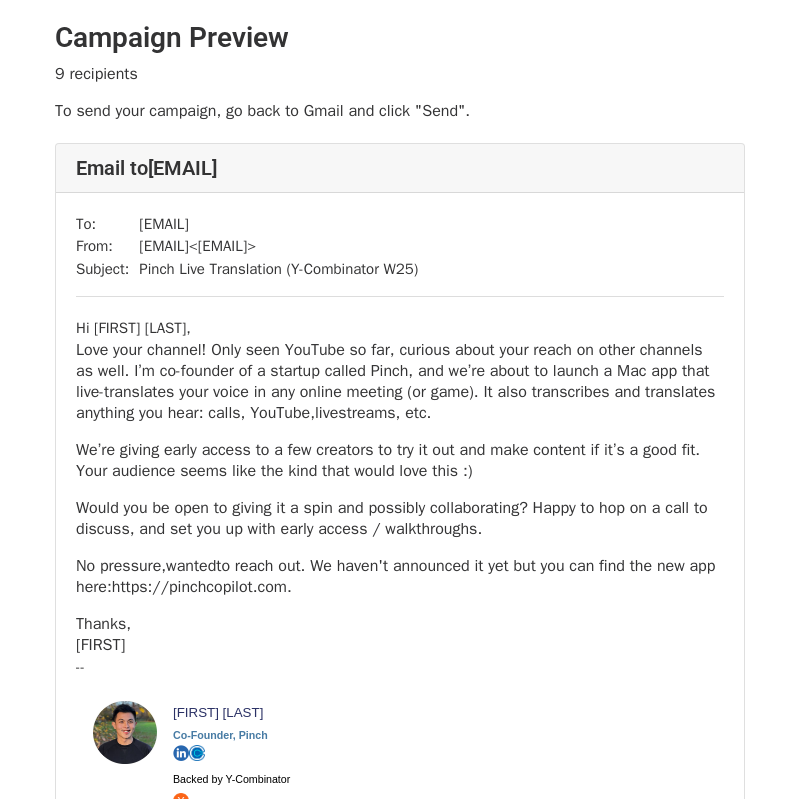 scroll, scrollTop: 0, scrollLeft: 0, axis: both 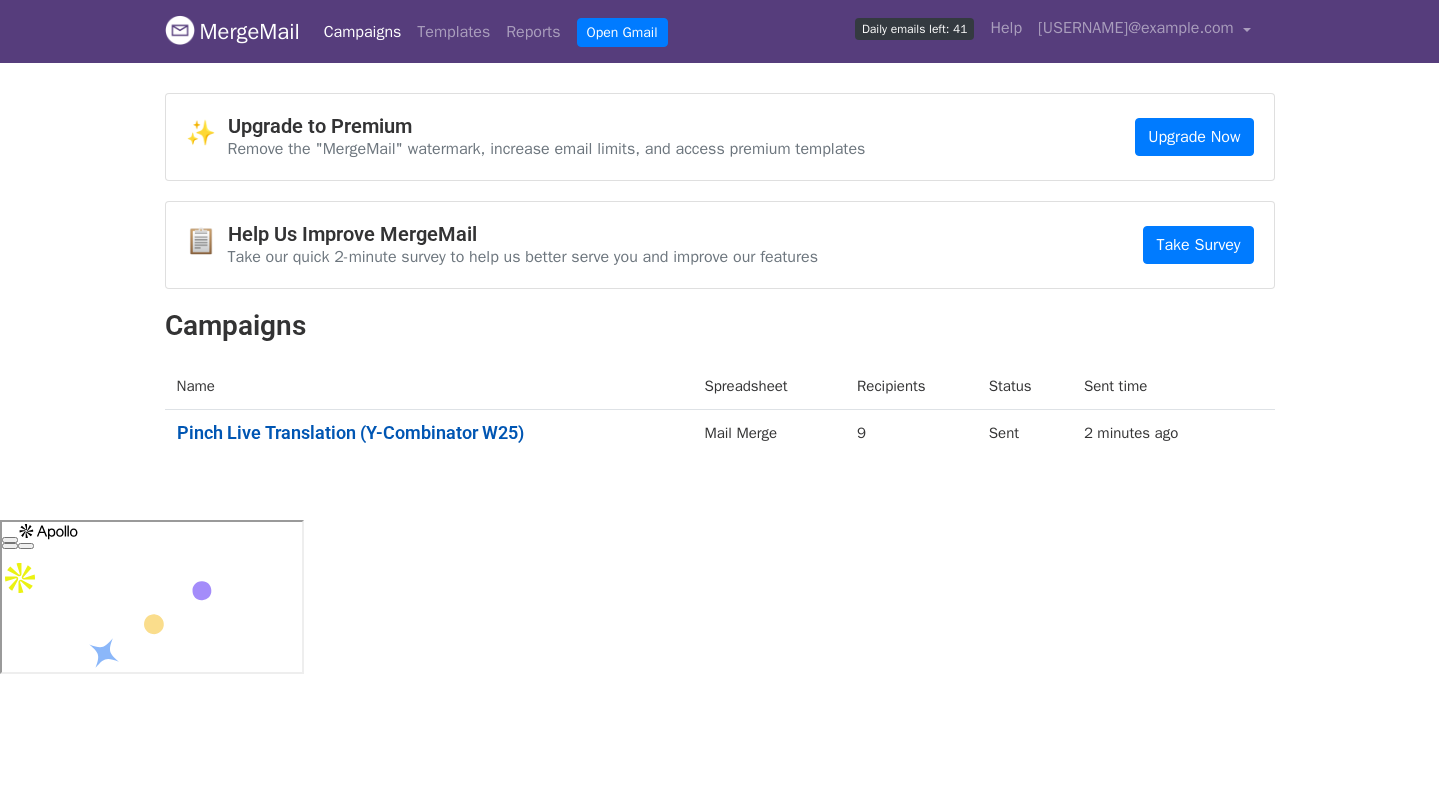 click on "Pinch Live Translation (Y-Combinator W25)" at bounding box center (429, 433) 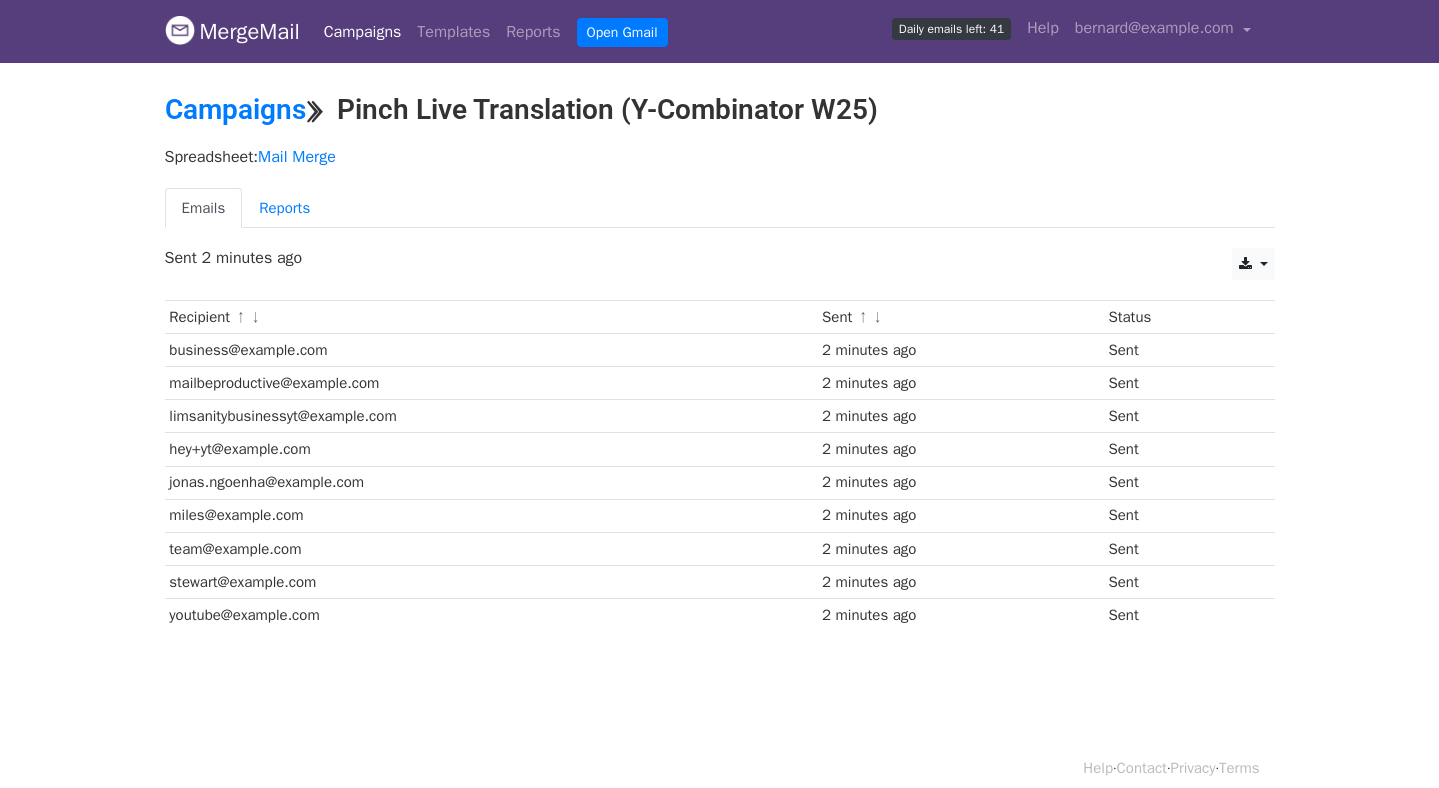 scroll, scrollTop: 0, scrollLeft: 0, axis: both 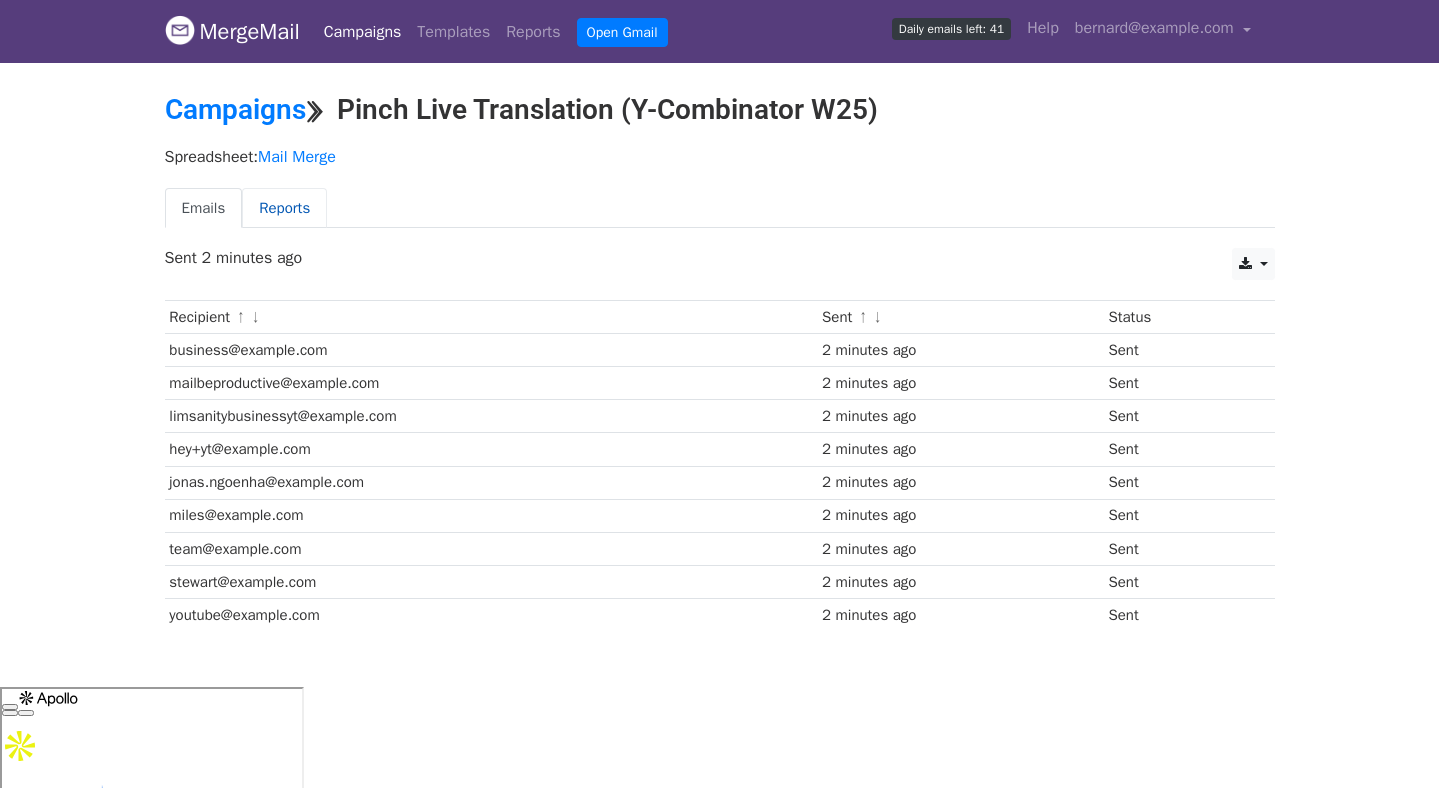 click on "Reports" at bounding box center [284, 208] 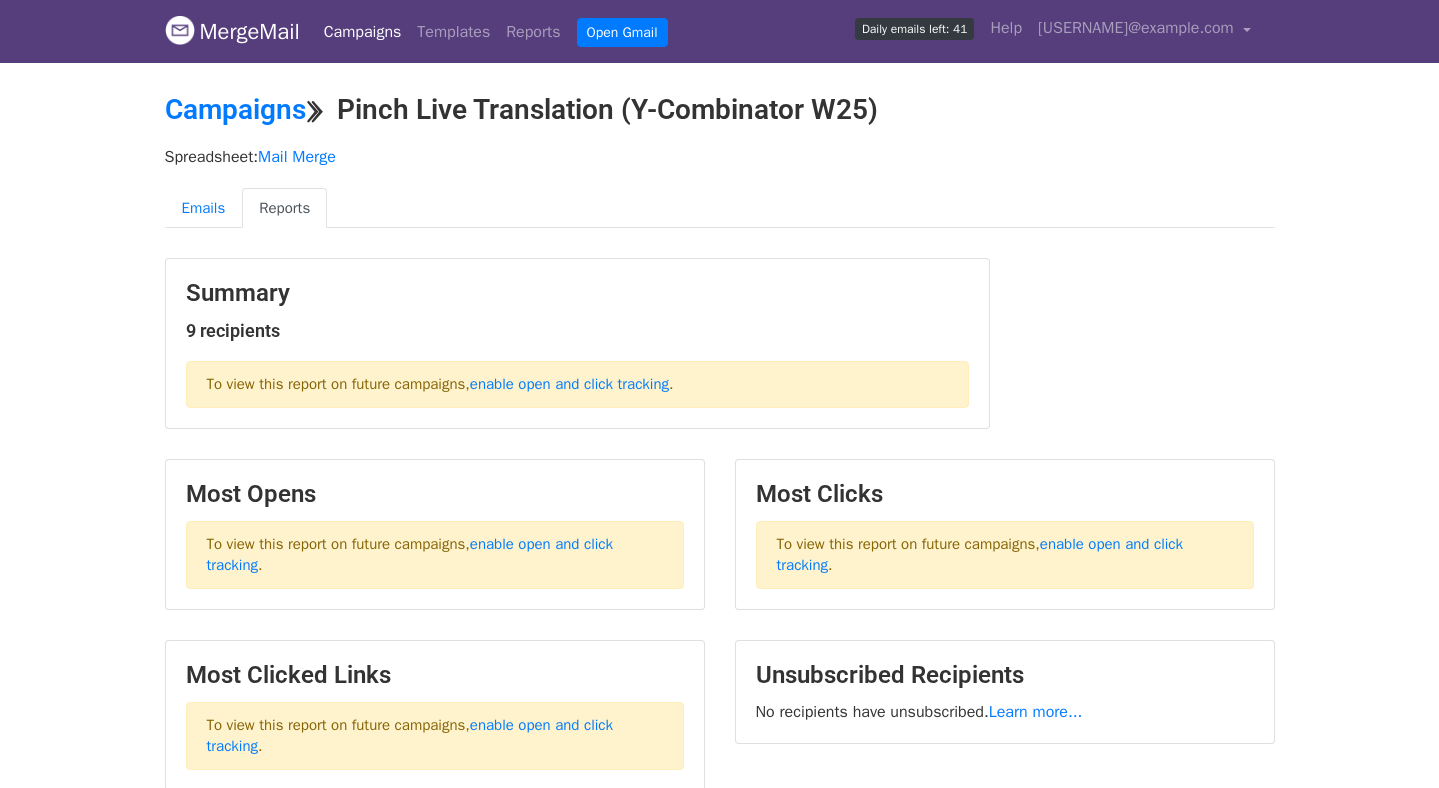 scroll, scrollTop: 0, scrollLeft: 0, axis: both 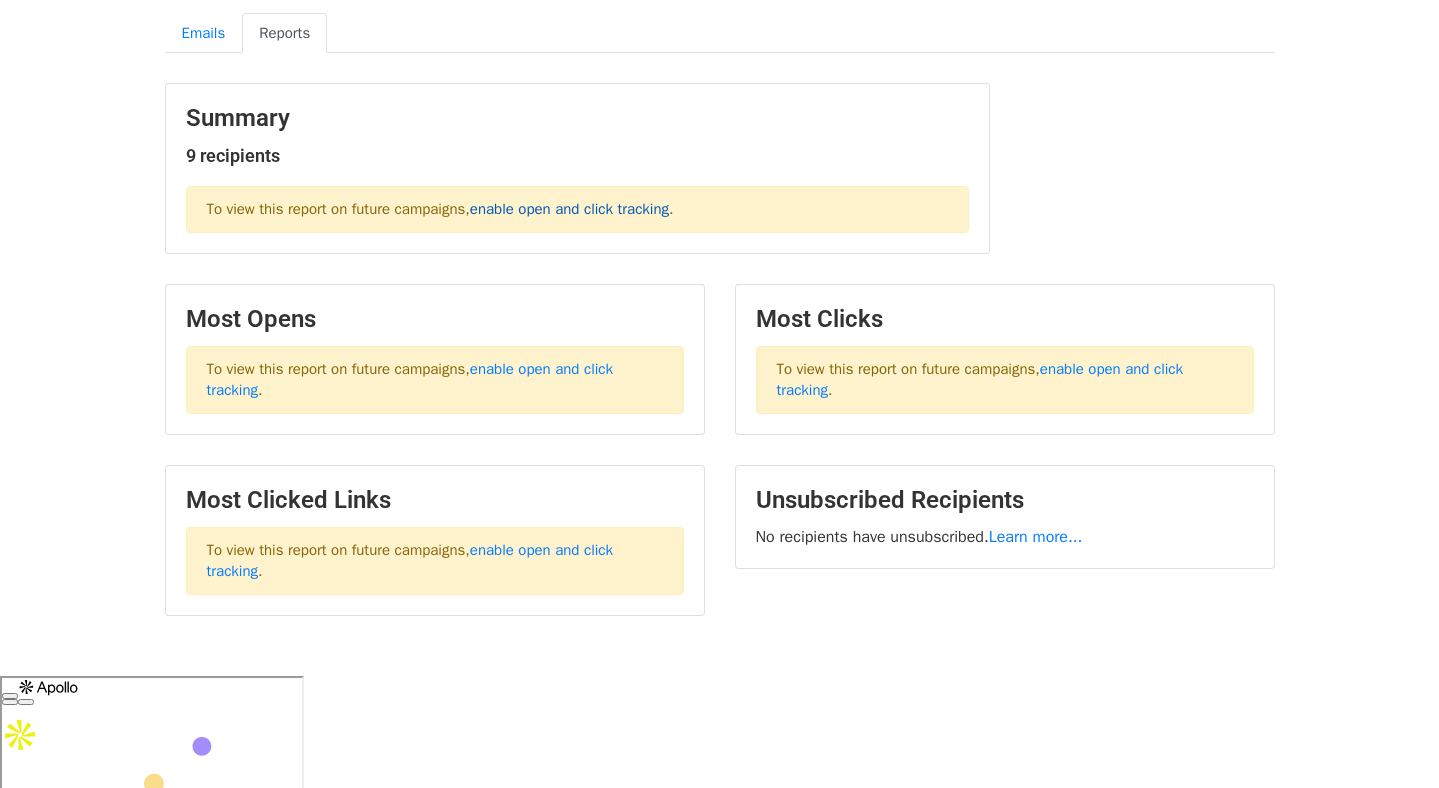 click on "enable open and click tracking" at bounding box center (569, 209) 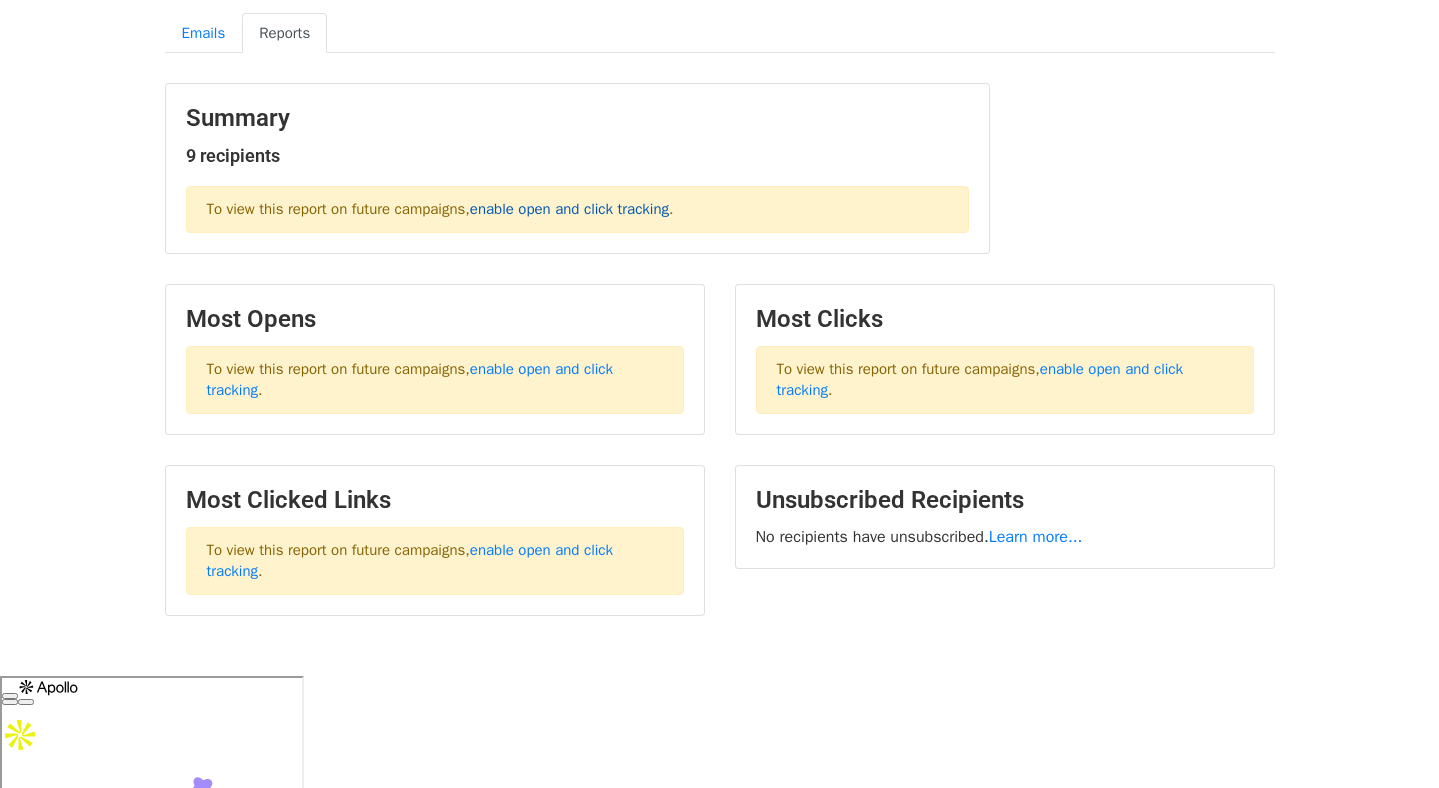 click on "enable open and click tracking" at bounding box center [569, 209] 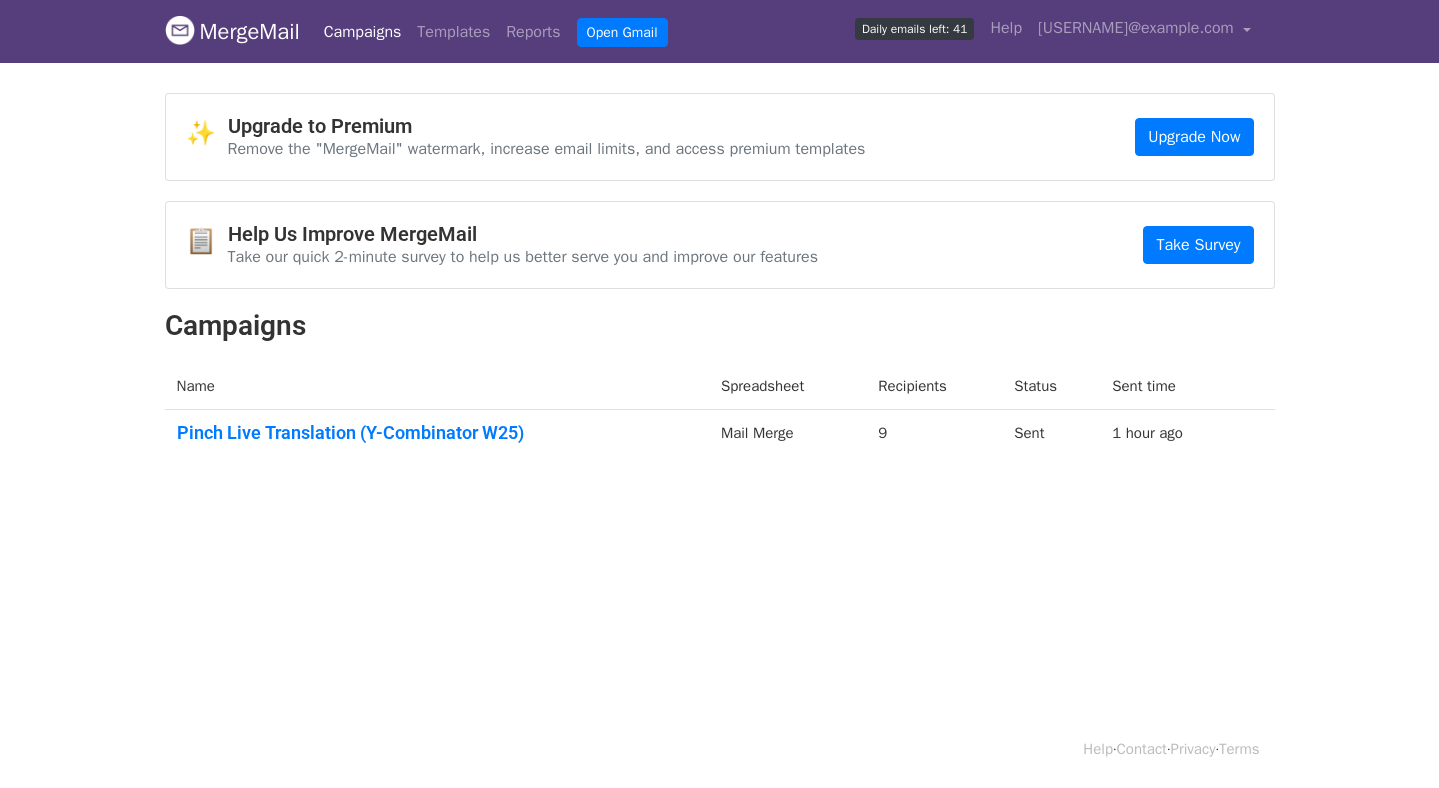 scroll, scrollTop: 0, scrollLeft: 0, axis: both 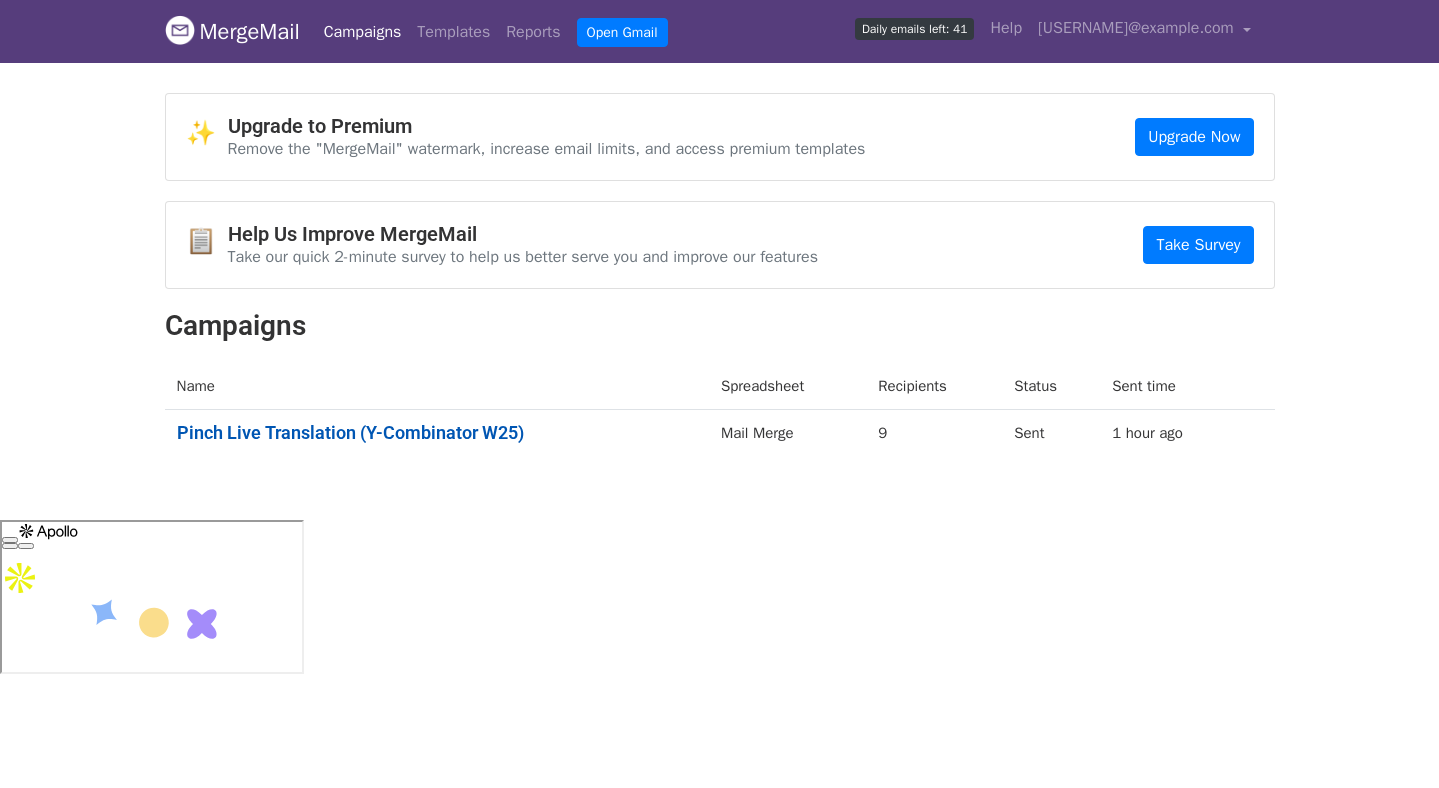 click on "Pinch Live Translation (Y-Combinator W25)" at bounding box center [437, 433] 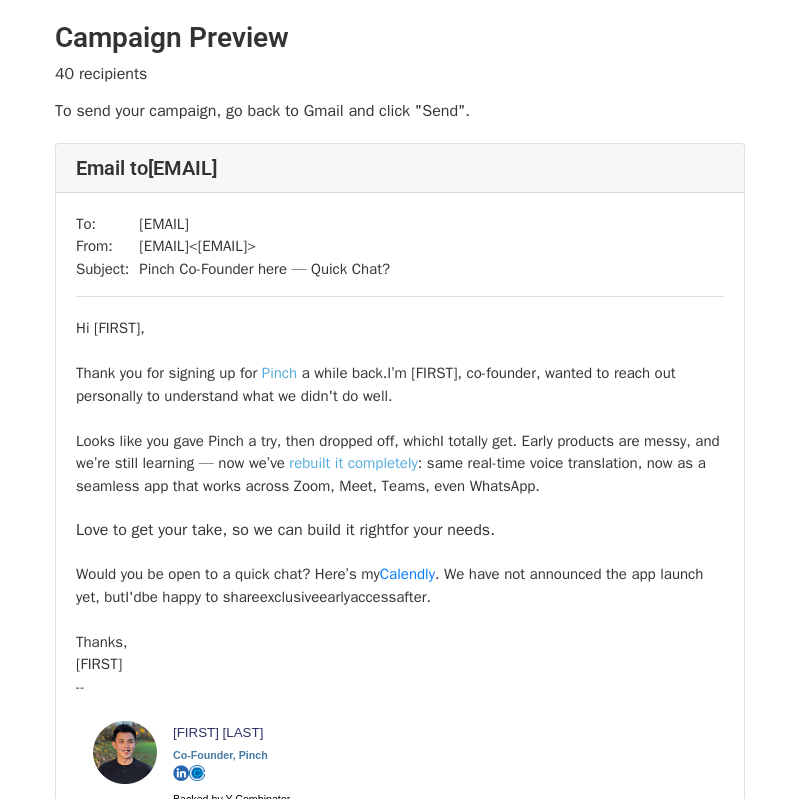 scroll, scrollTop: 0, scrollLeft: 0, axis: both 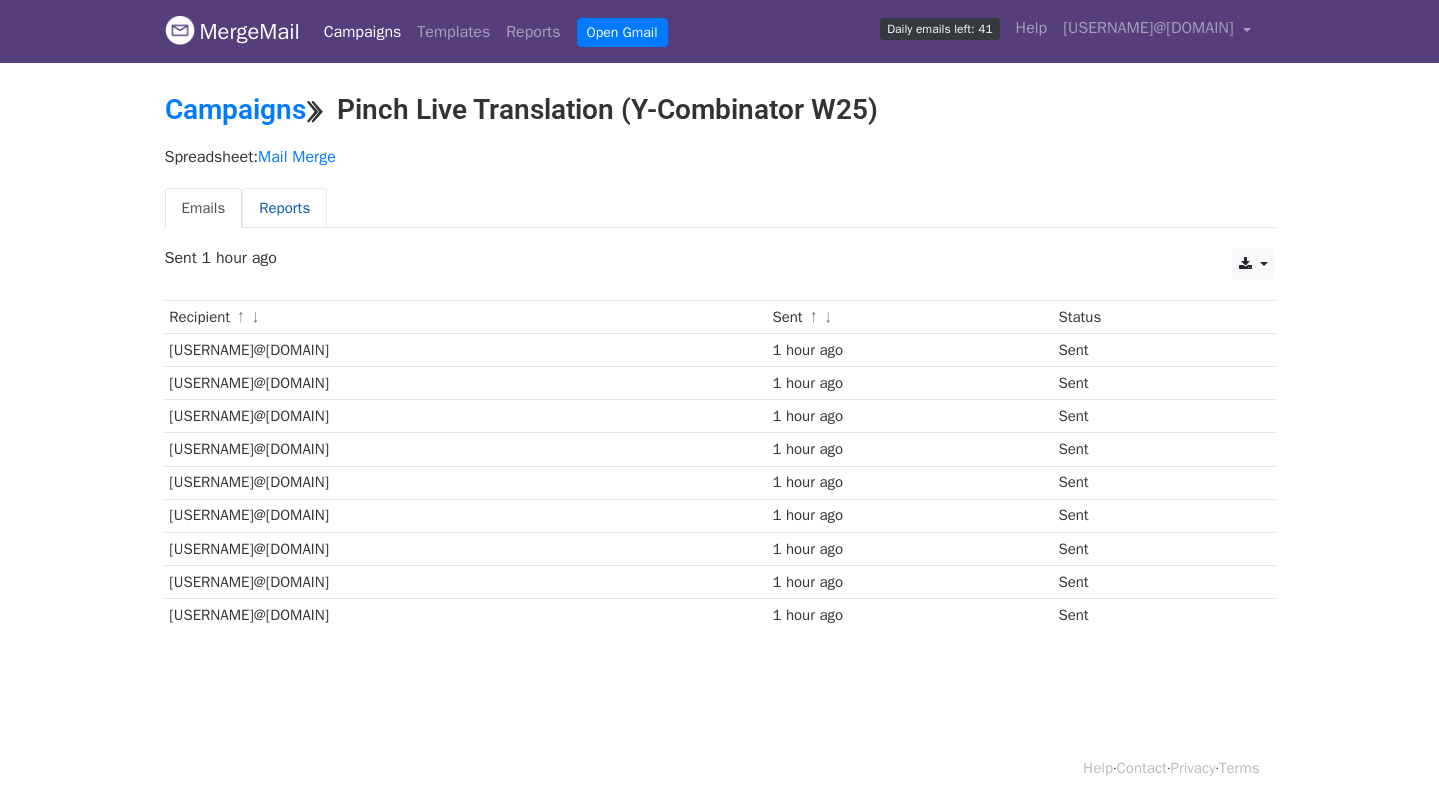 click on "Reports" at bounding box center (284, 208) 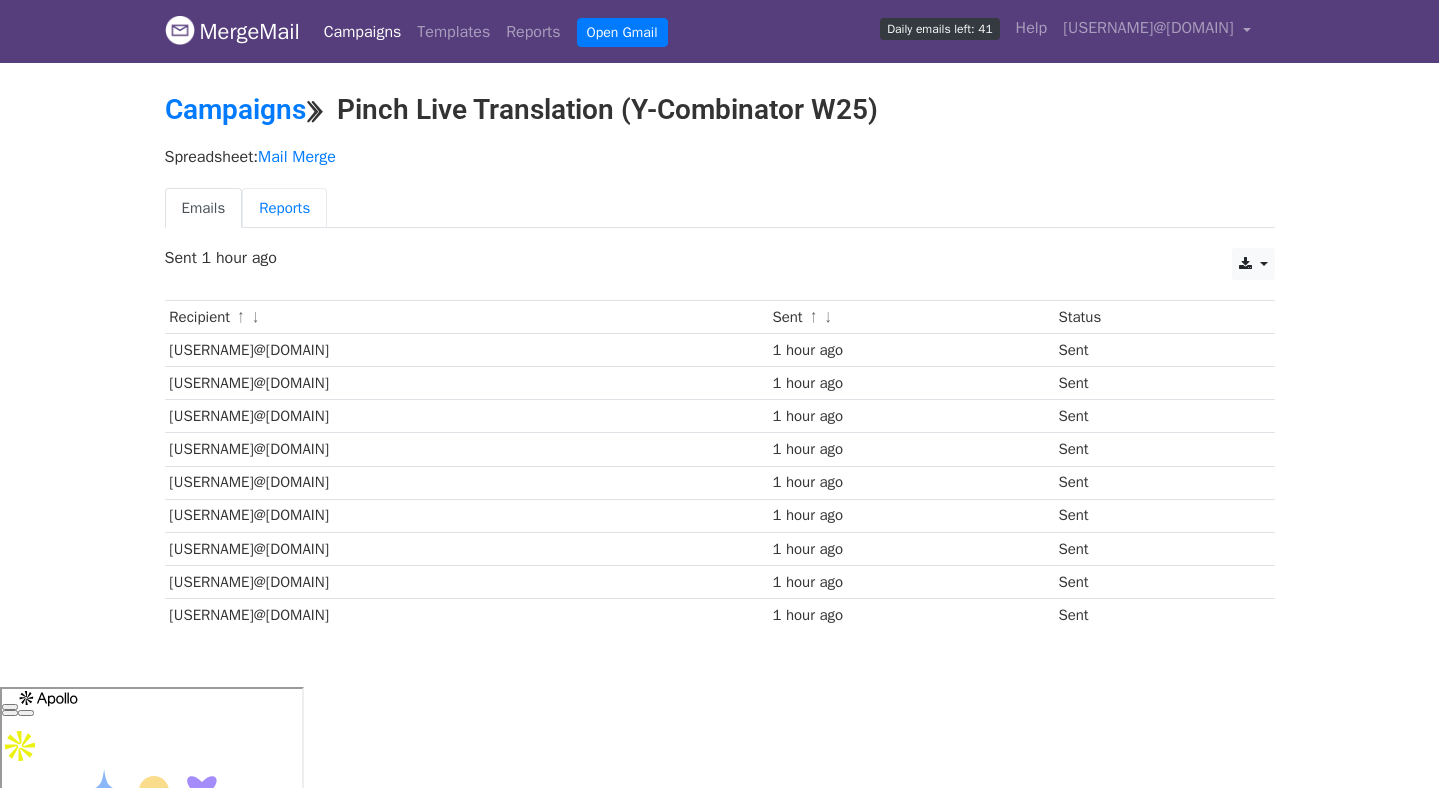 scroll, scrollTop: 0, scrollLeft: 0, axis: both 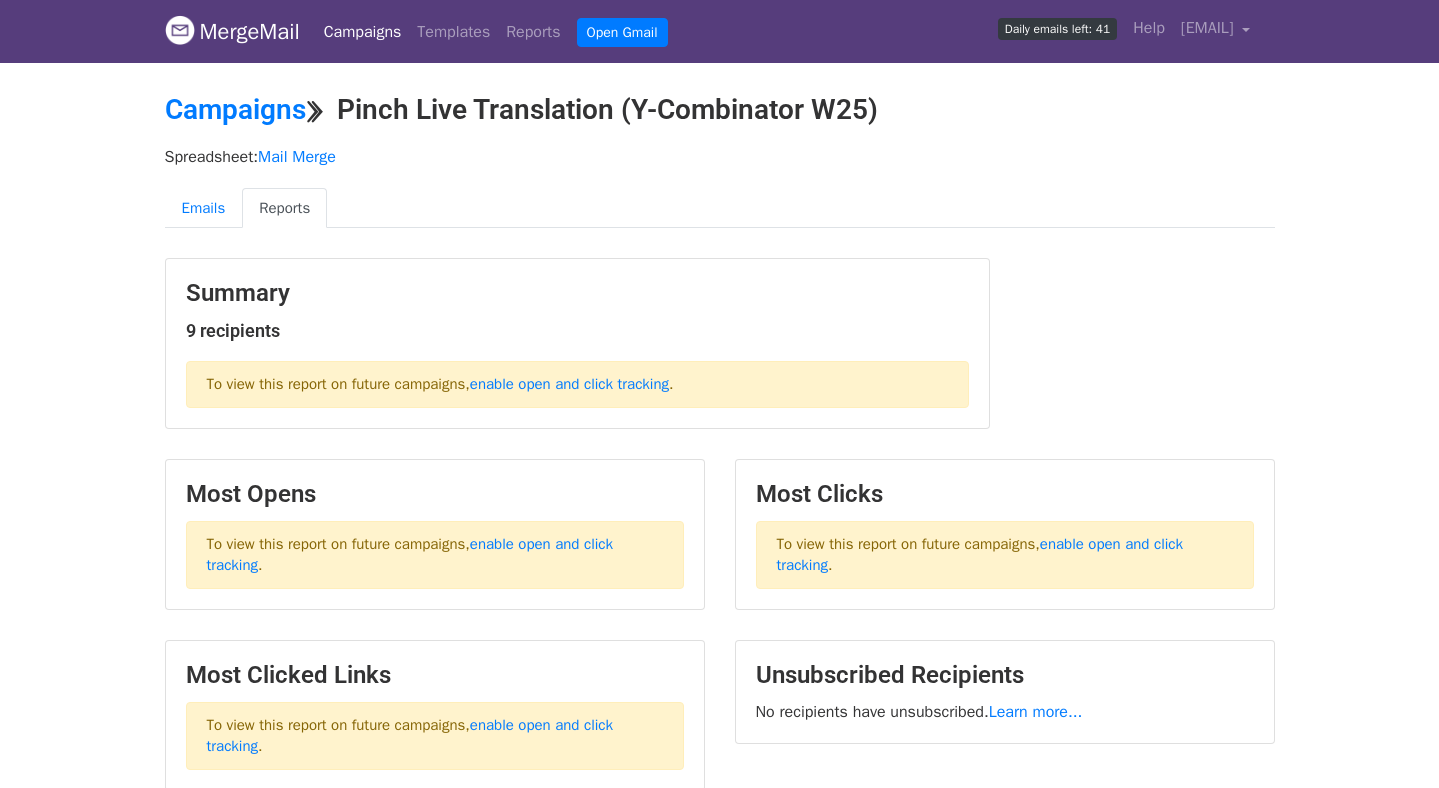 click on "Summary
9 recipients
To view this report on future campaigns,  enable open and click tracking ." at bounding box center (720, 353) 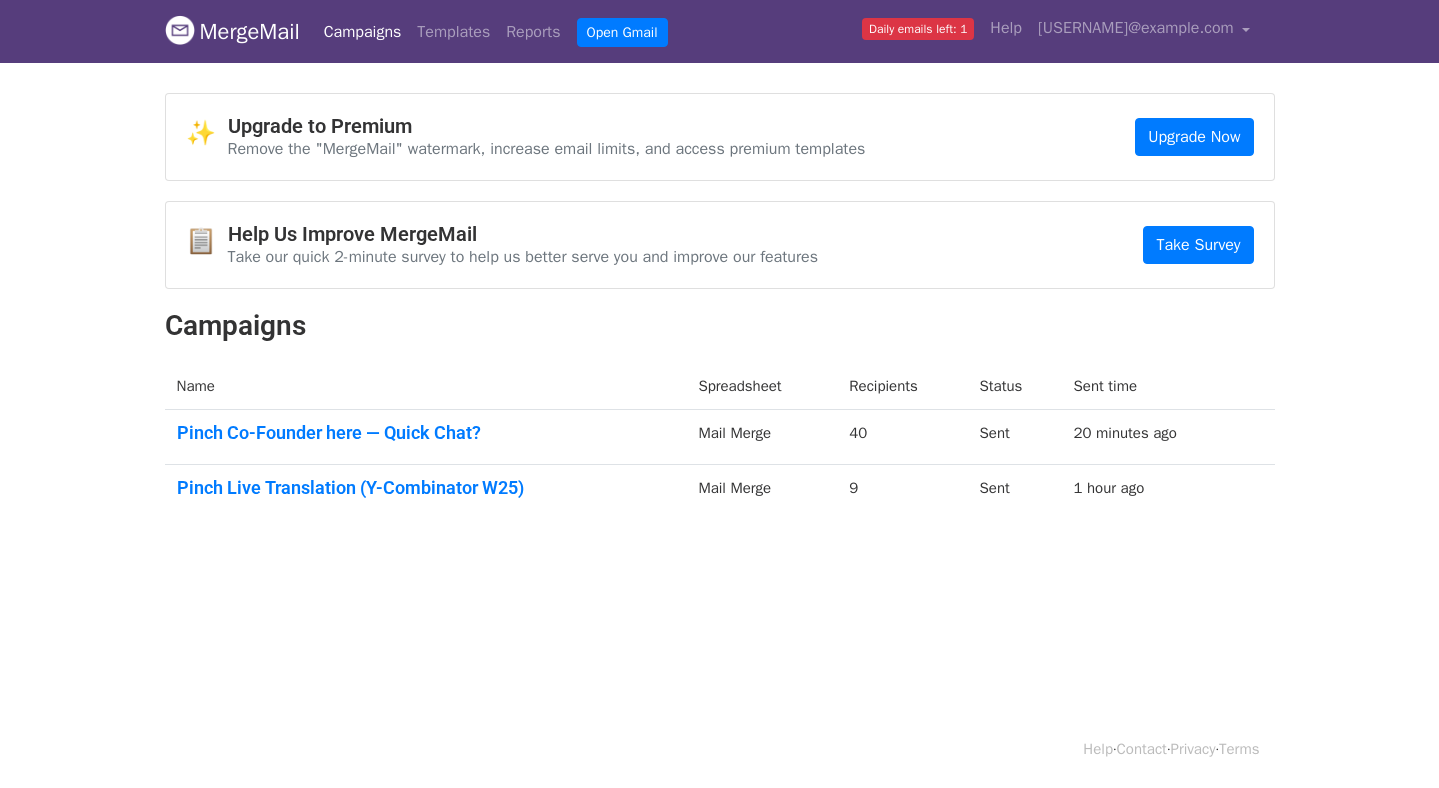 scroll, scrollTop: 0, scrollLeft: 0, axis: both 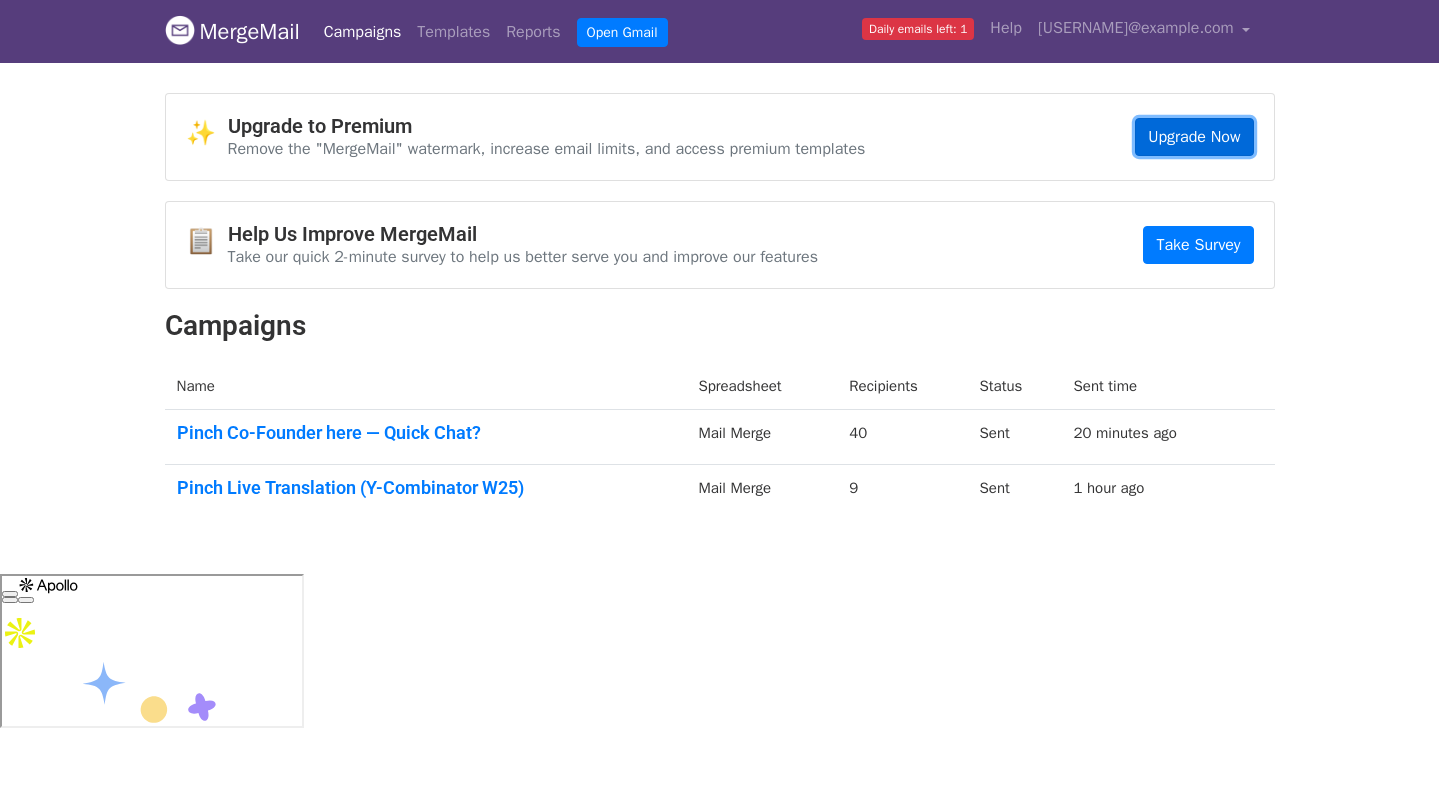 click on "Upgrade Now" at bounding box center (1194, 137) 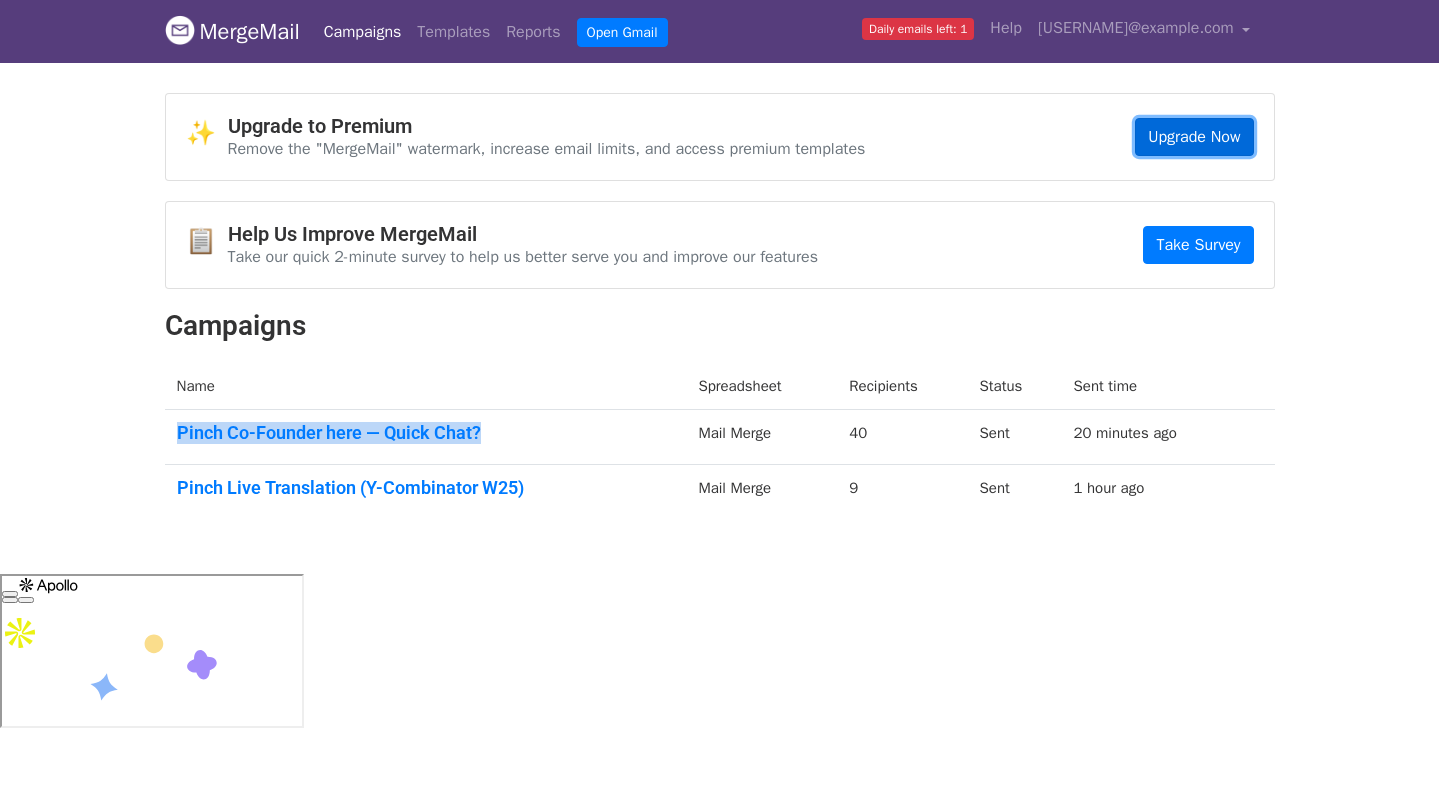 click on "Upgrade Now" at bounding box center [1194, 137] 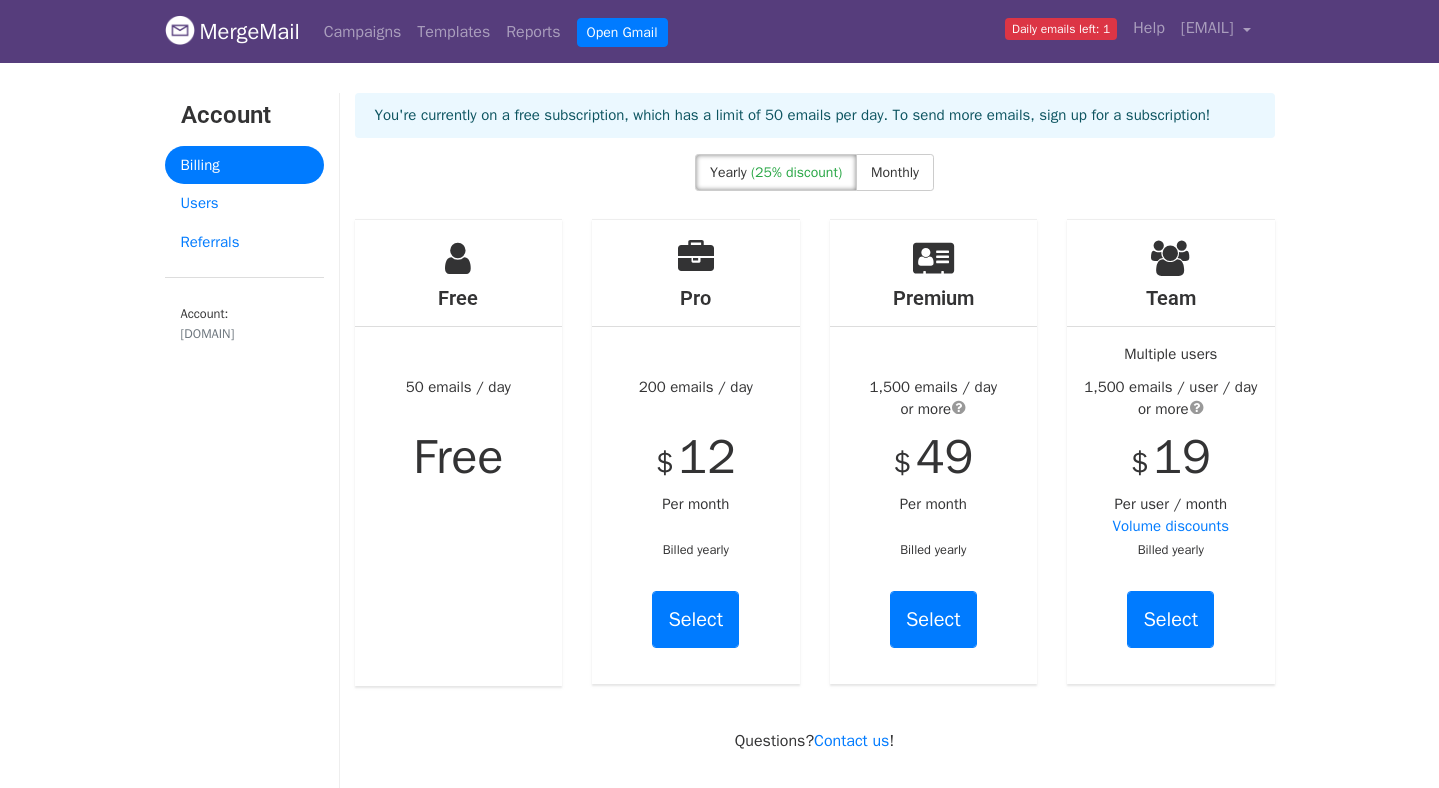 scroll, scrollTop: 0, scrollLeft: 0, axis: both 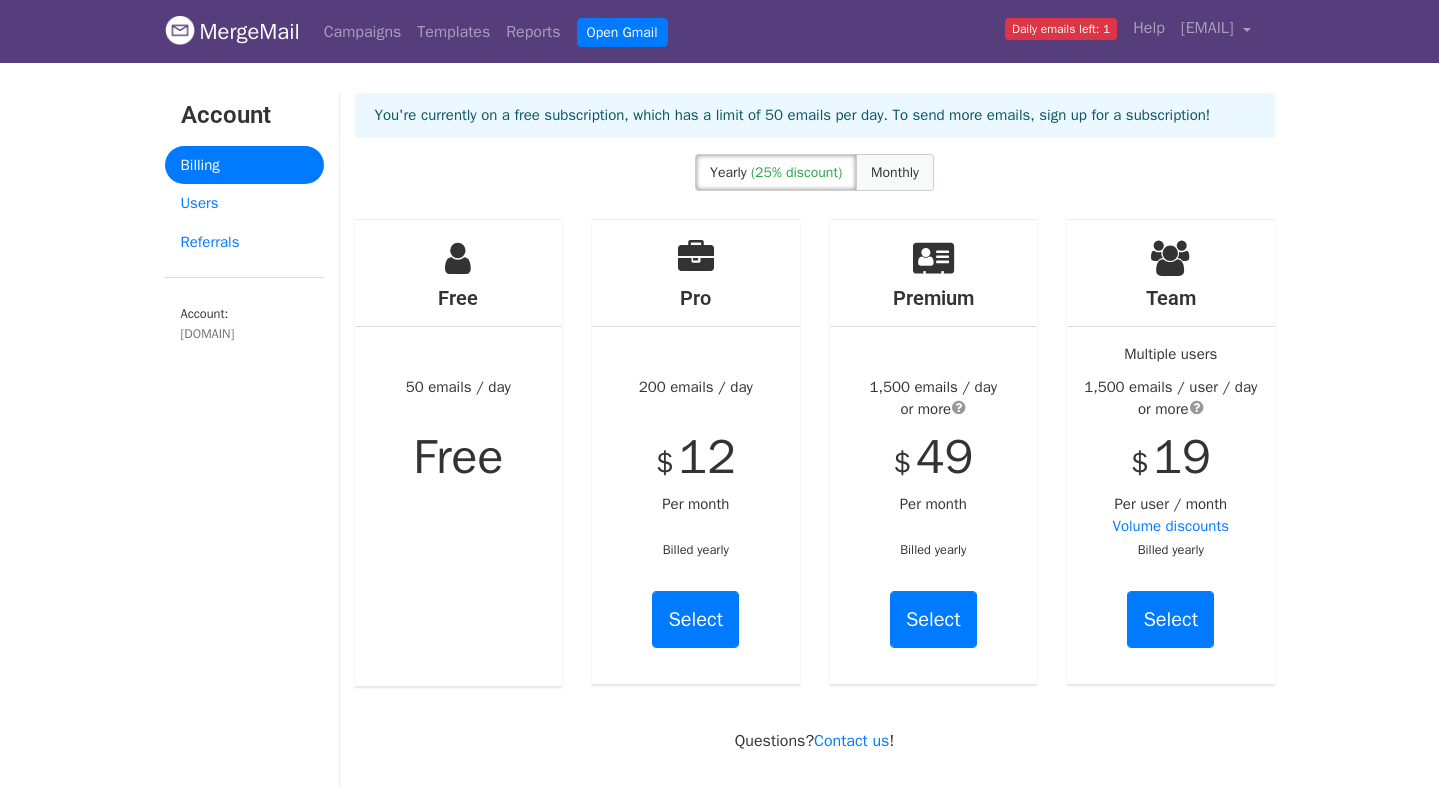 click on "Monthly" at bounding box center [895, 172] 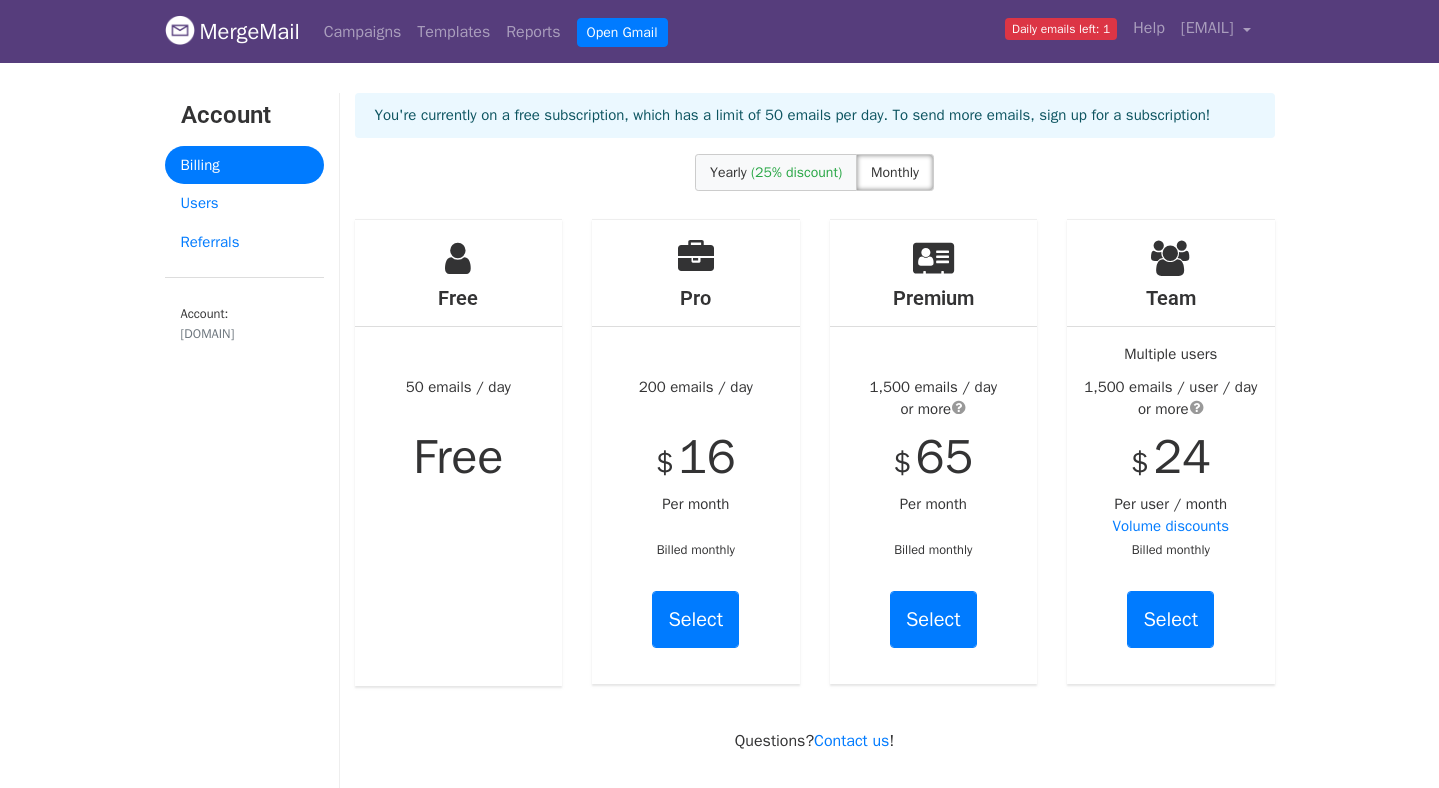 click on "(25% discount)" at bounding box center [796, 172] 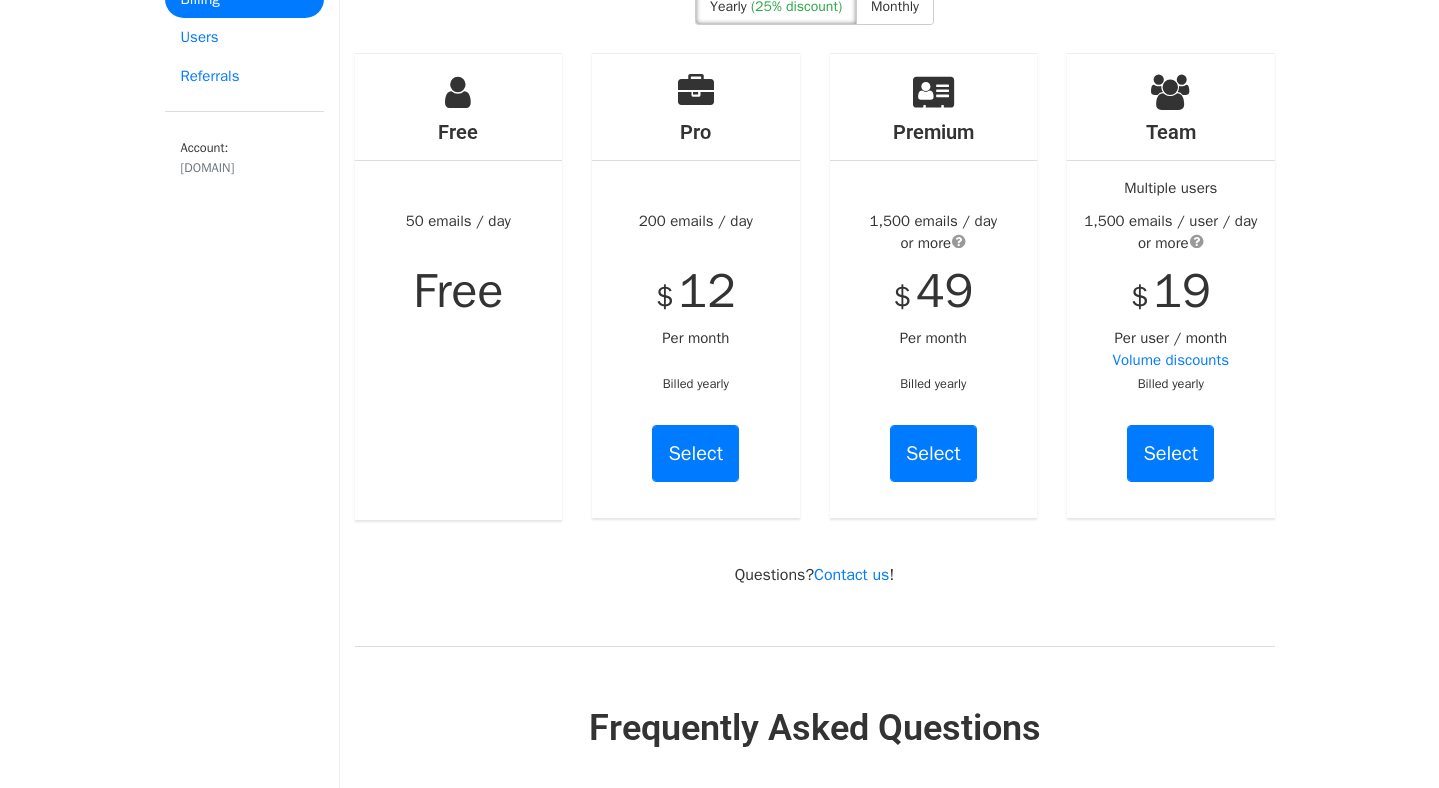 scroll, scrollTop: 0, scrollLeft: 0, axis: both 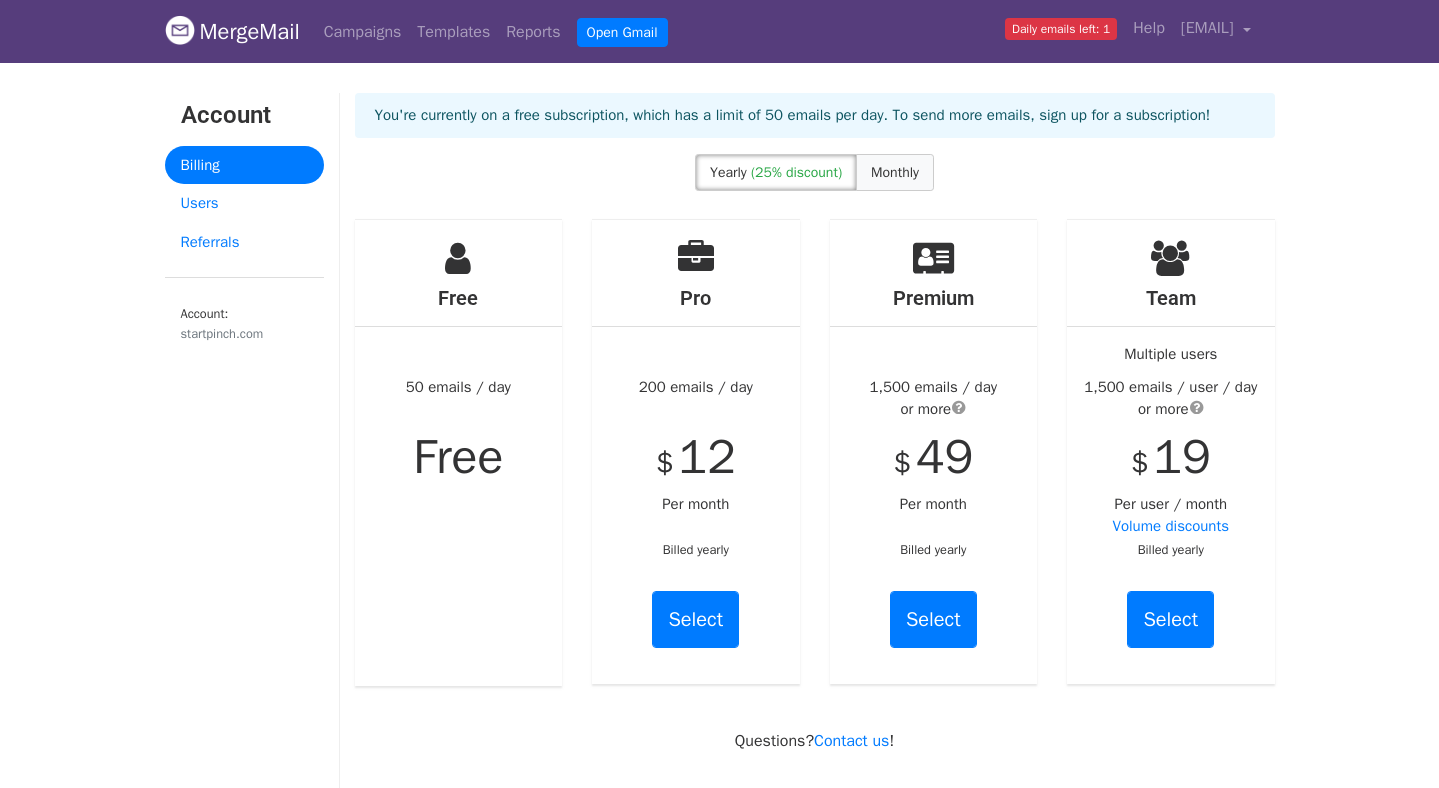 click on "Monthly" at bounding box center (895, 172) 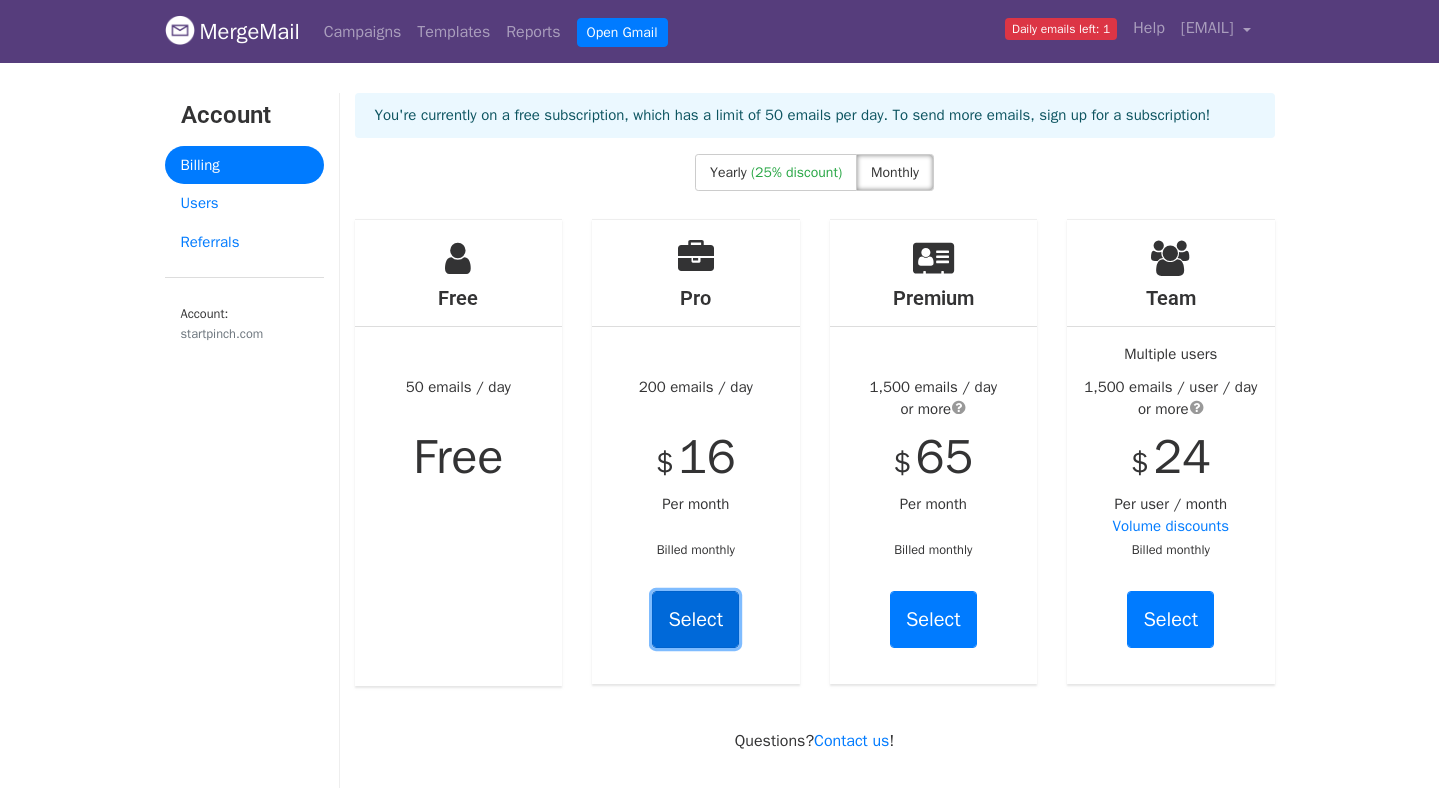 click on "Select" at bounding box center (695, 619) 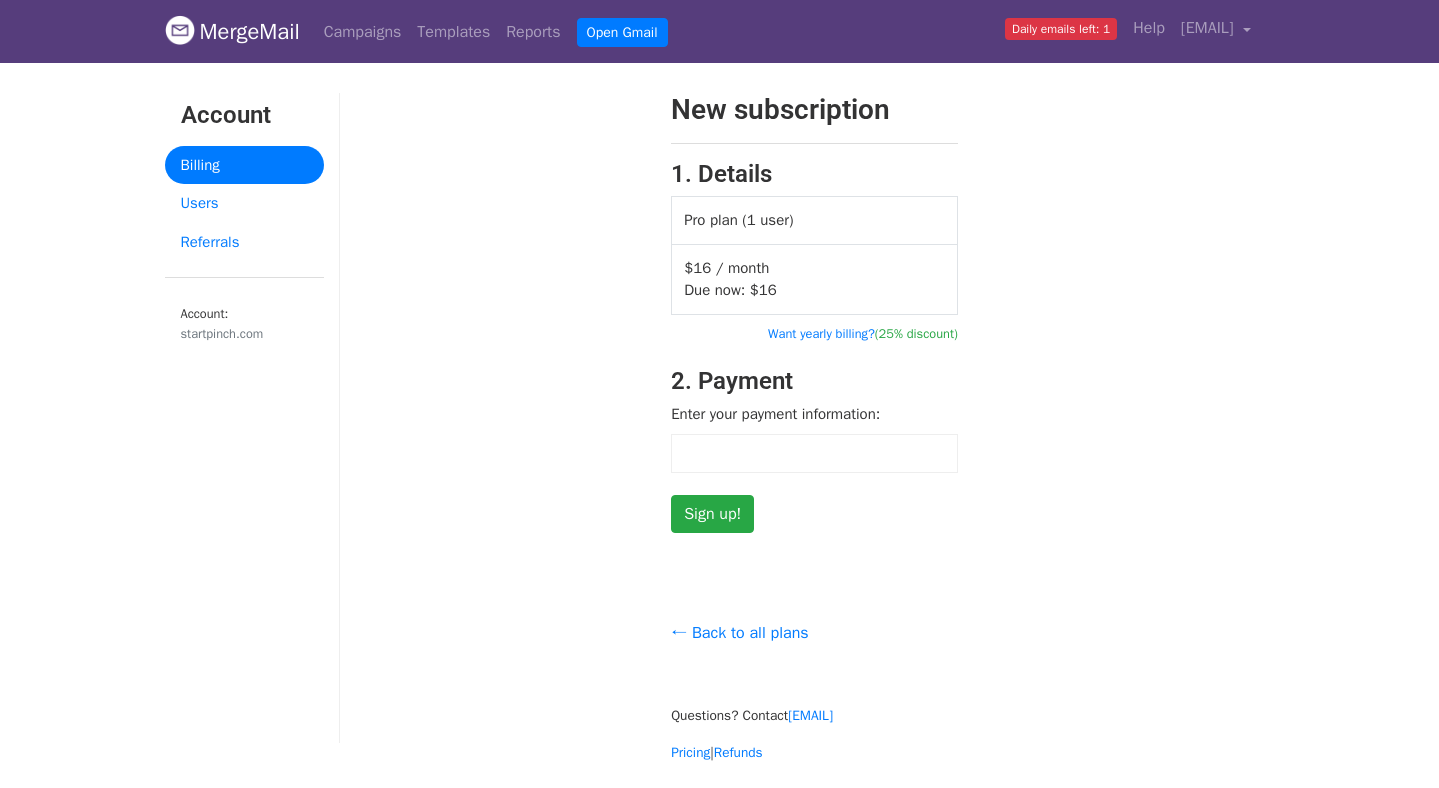 scroll, scrollTop: 0, scrollLeft: 0, axis: both 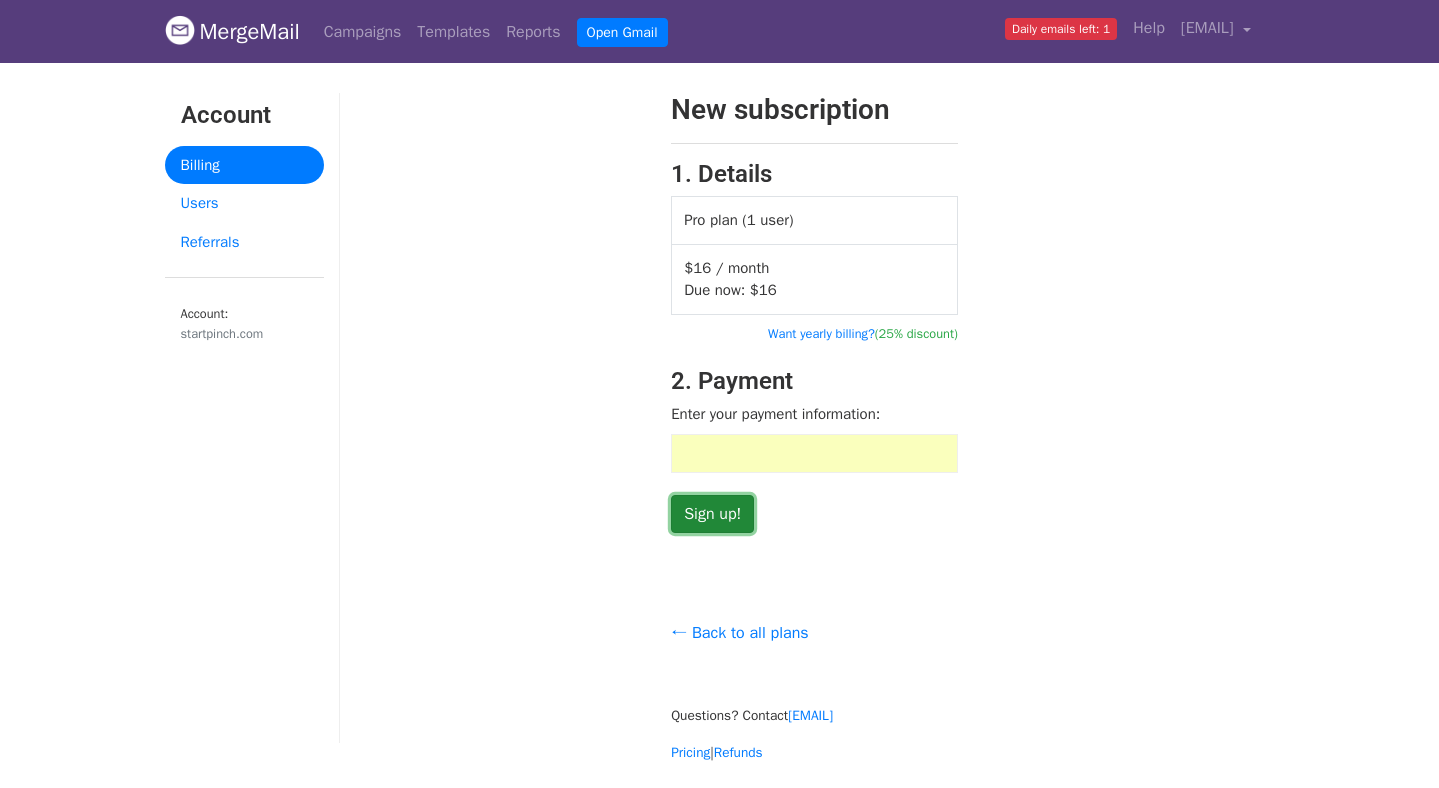 click on "Sign up!" at bounding box center [712, 514] 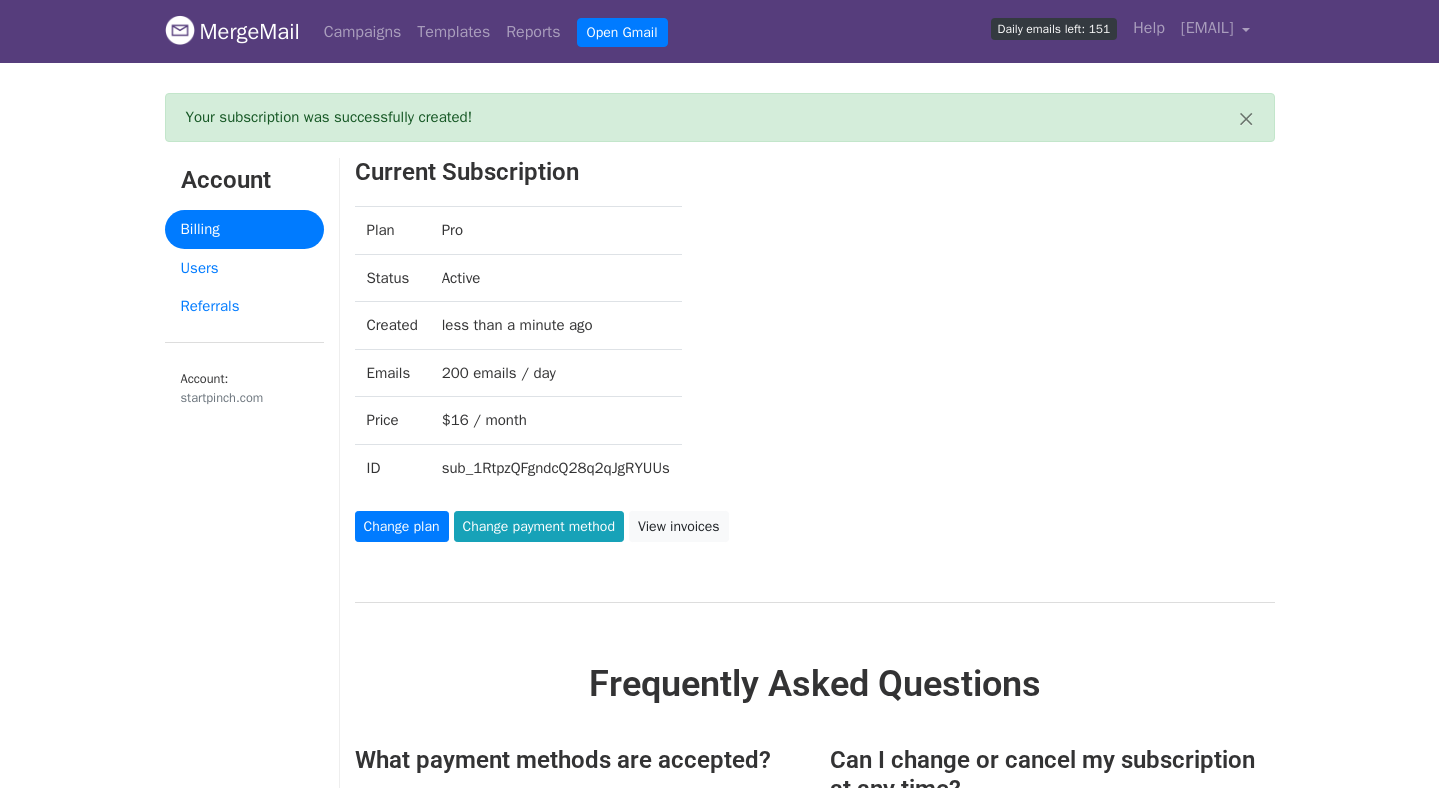 scroll, scrollTop: 0, scrollLeft: 0, axis: both 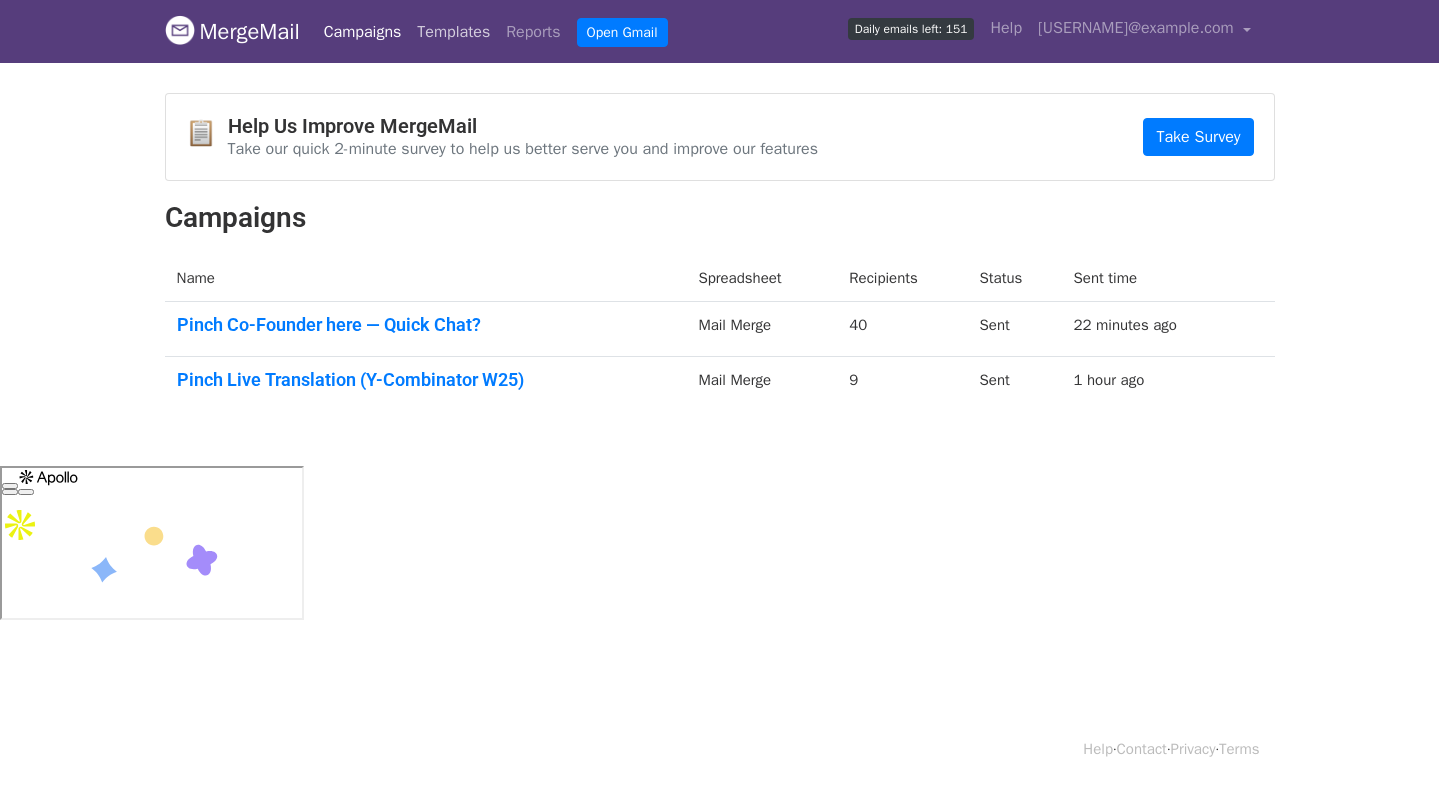 click on "Templates" at bounding box center (453, 32) 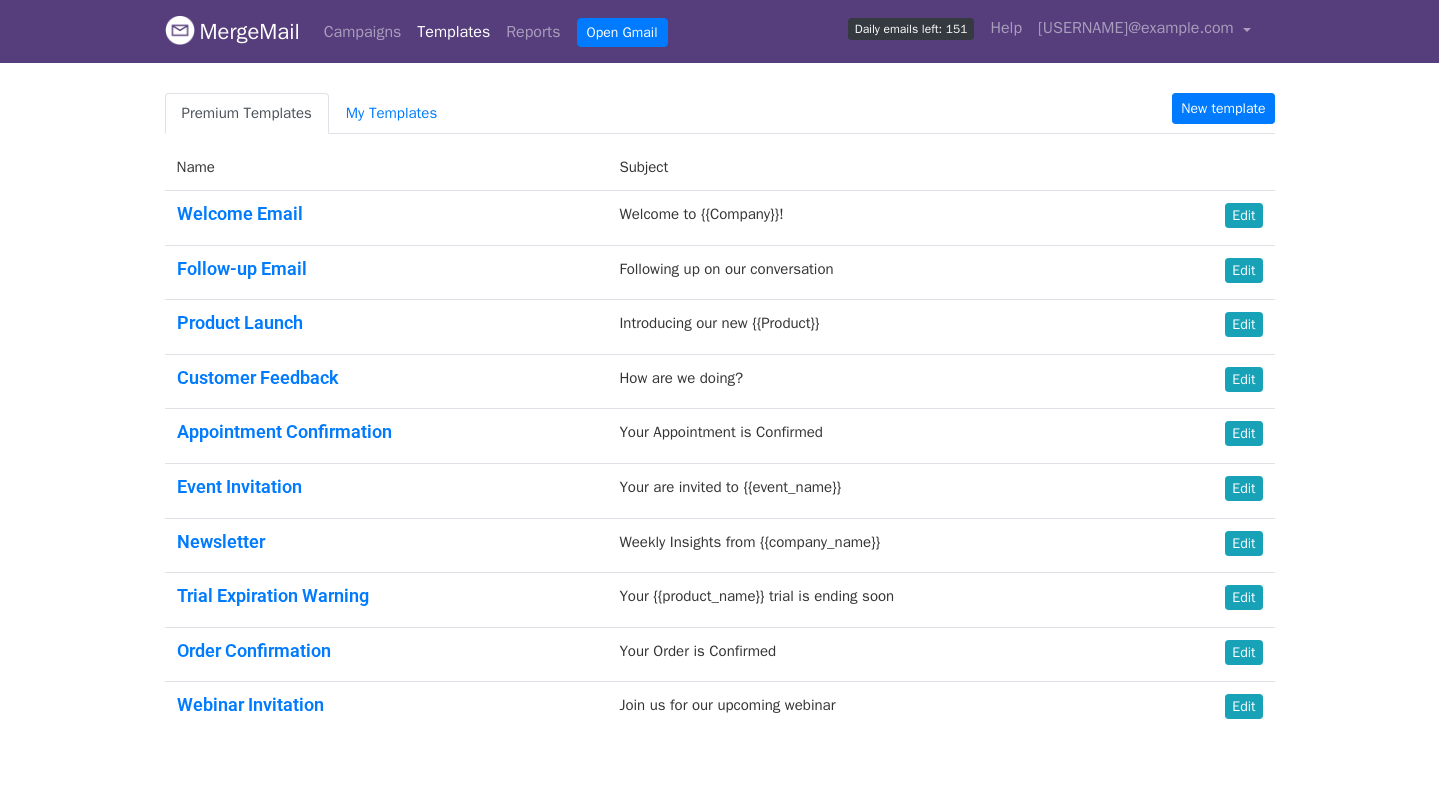 scroll, scrollTop: 0, scrollLeft: 0, axis: both 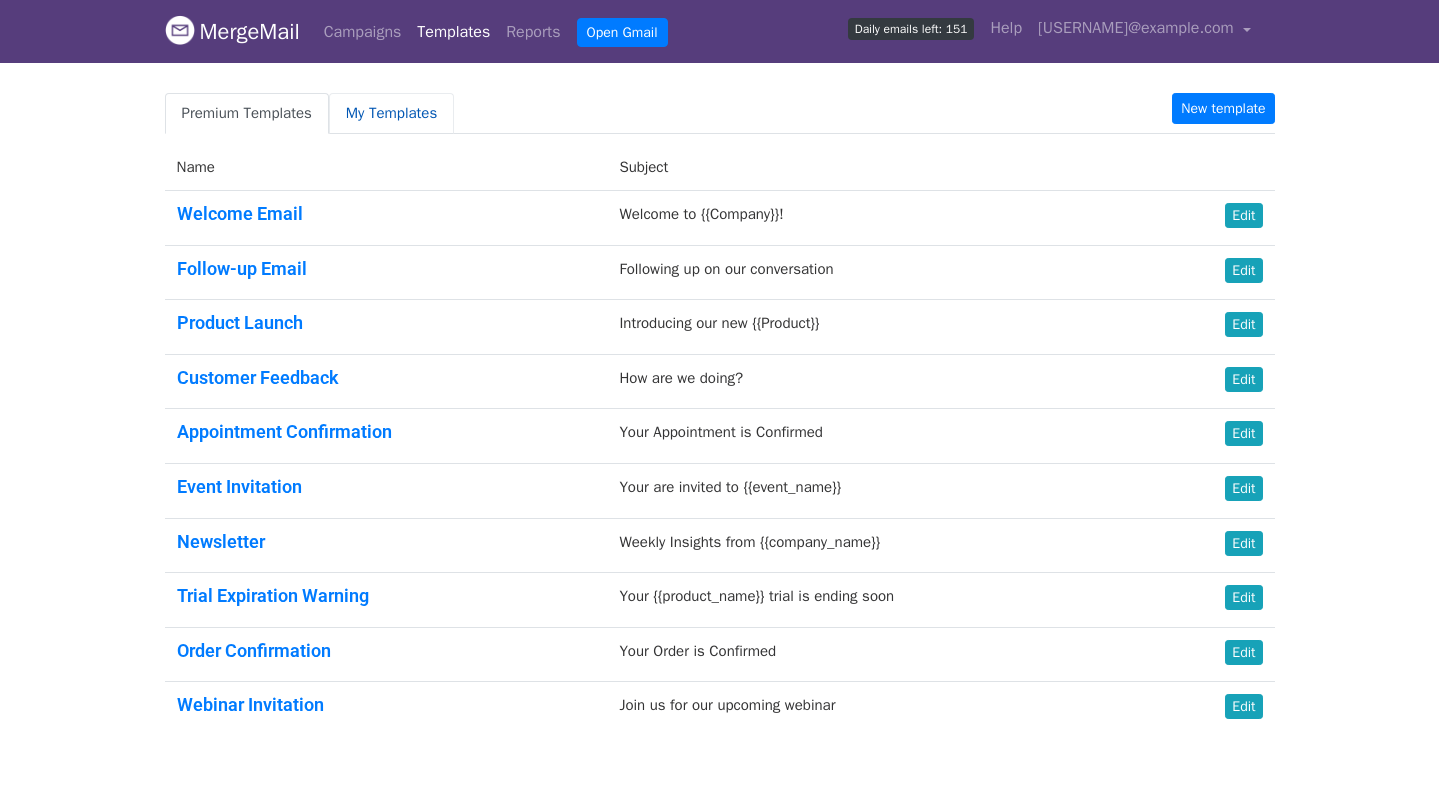 click on "My Templates" at bounding box center (391, 113) 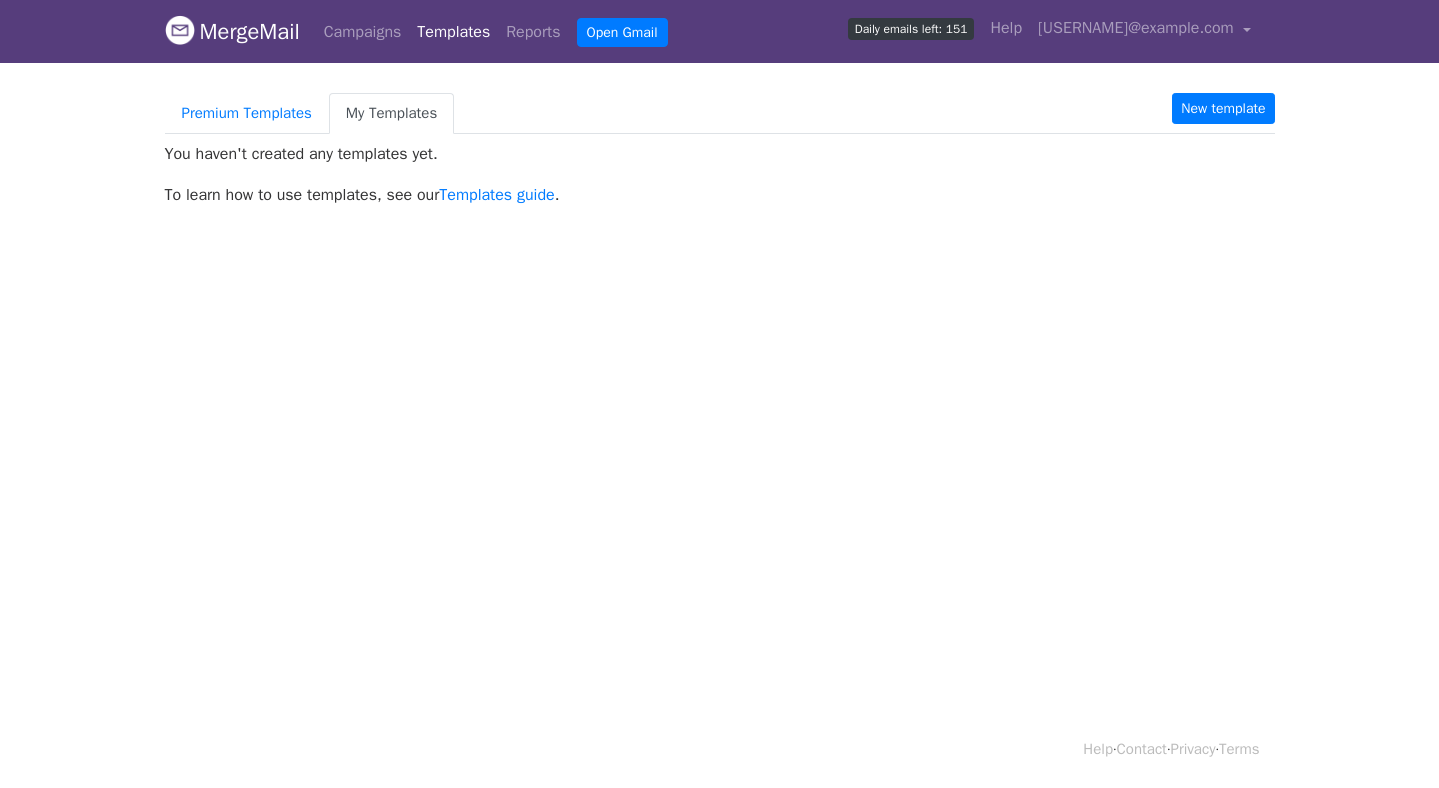 scroll, scrollTop: 0, scrollLeft: 0, axis: both 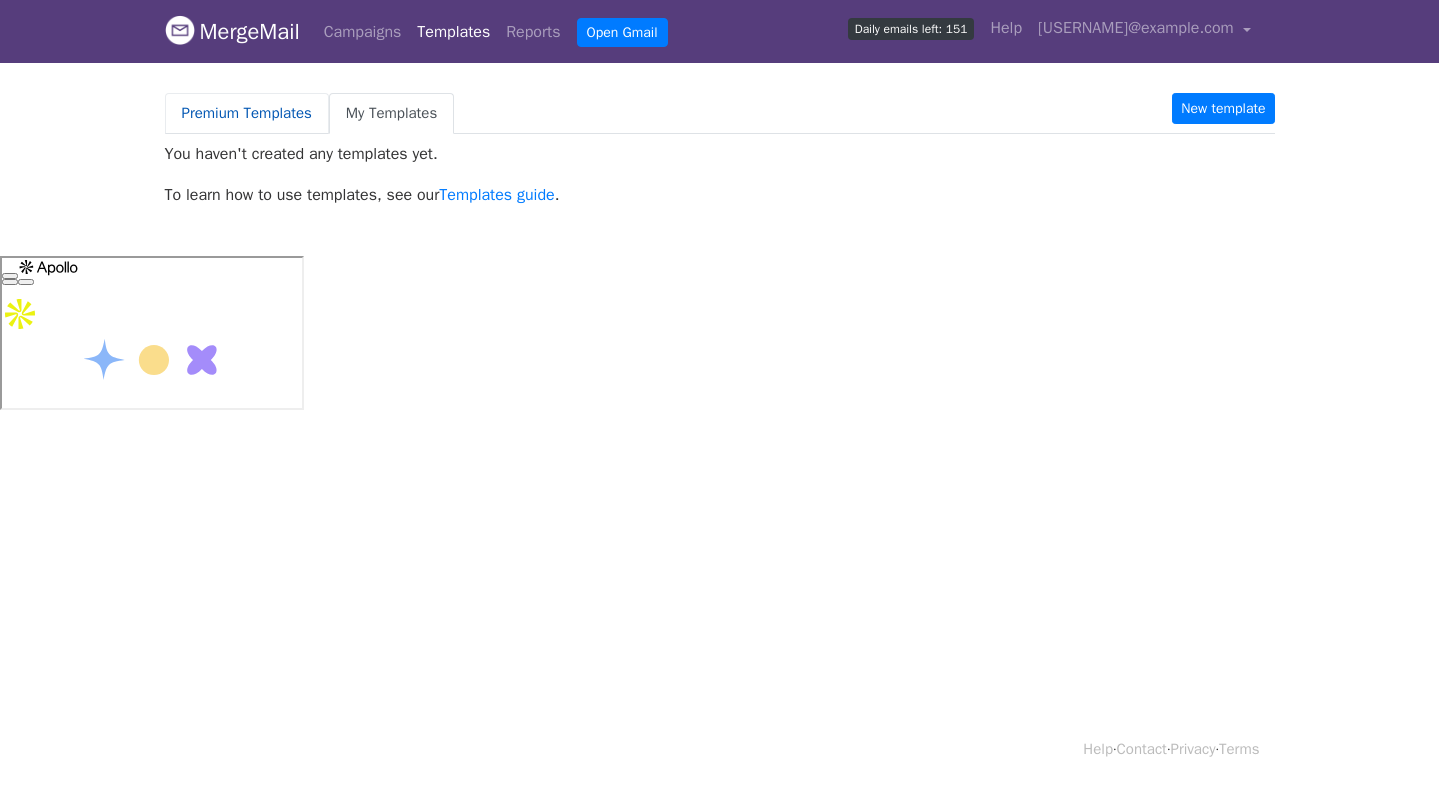 click on "Premium Templates" at bounding box center (247, 113) 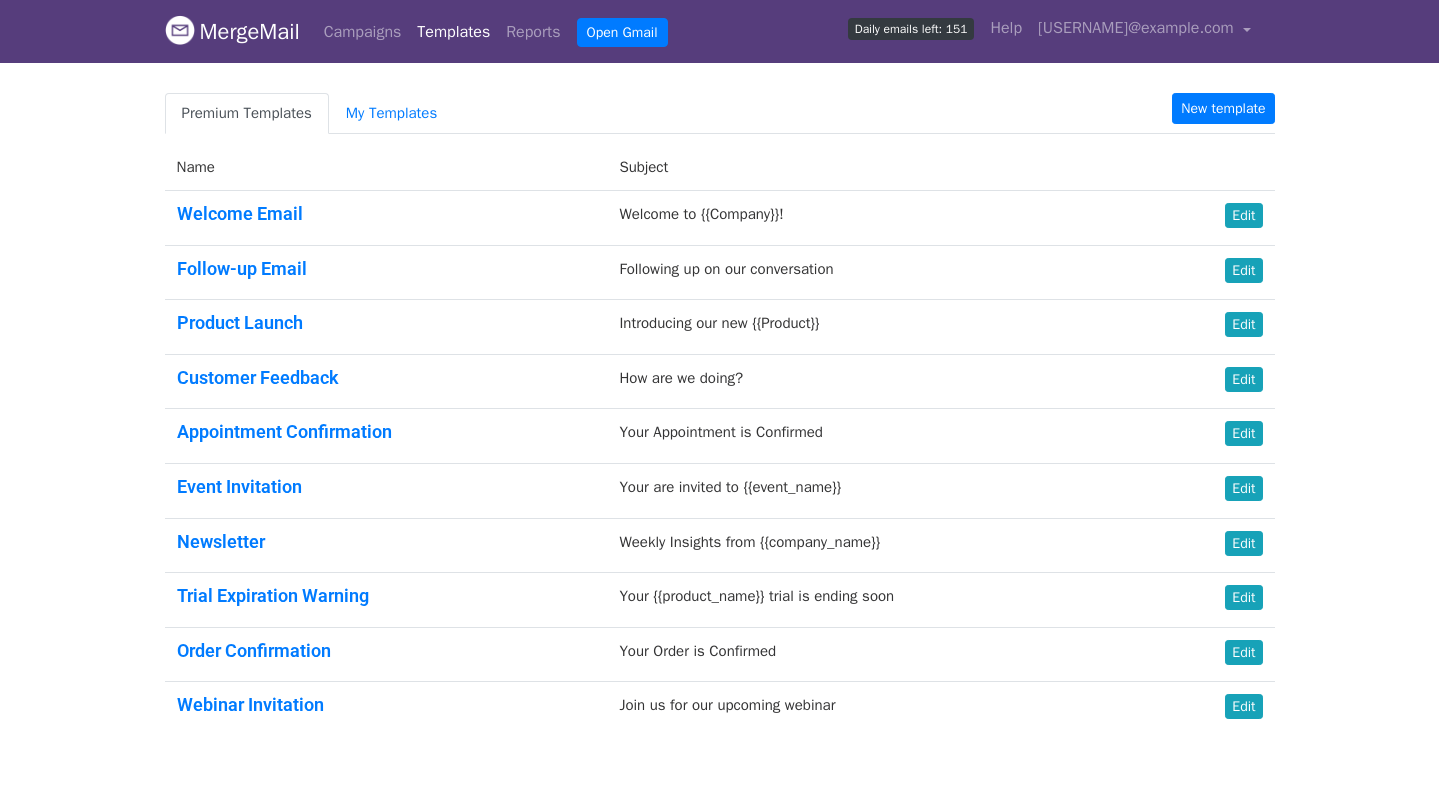 scroll, scrollTop: 0, scrollLeft: 0, axis: both 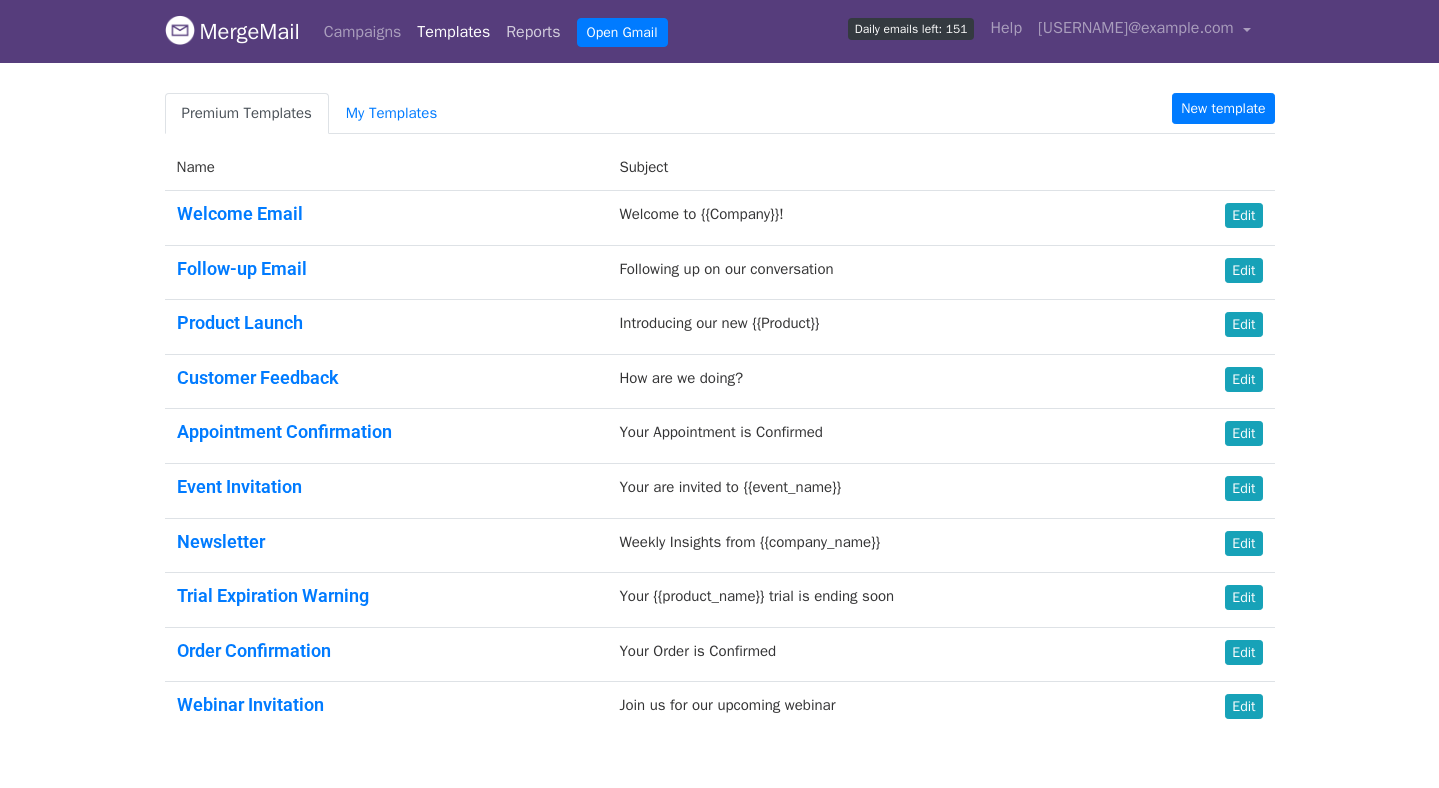 click on "Reports" at bounding box center (533, 32) 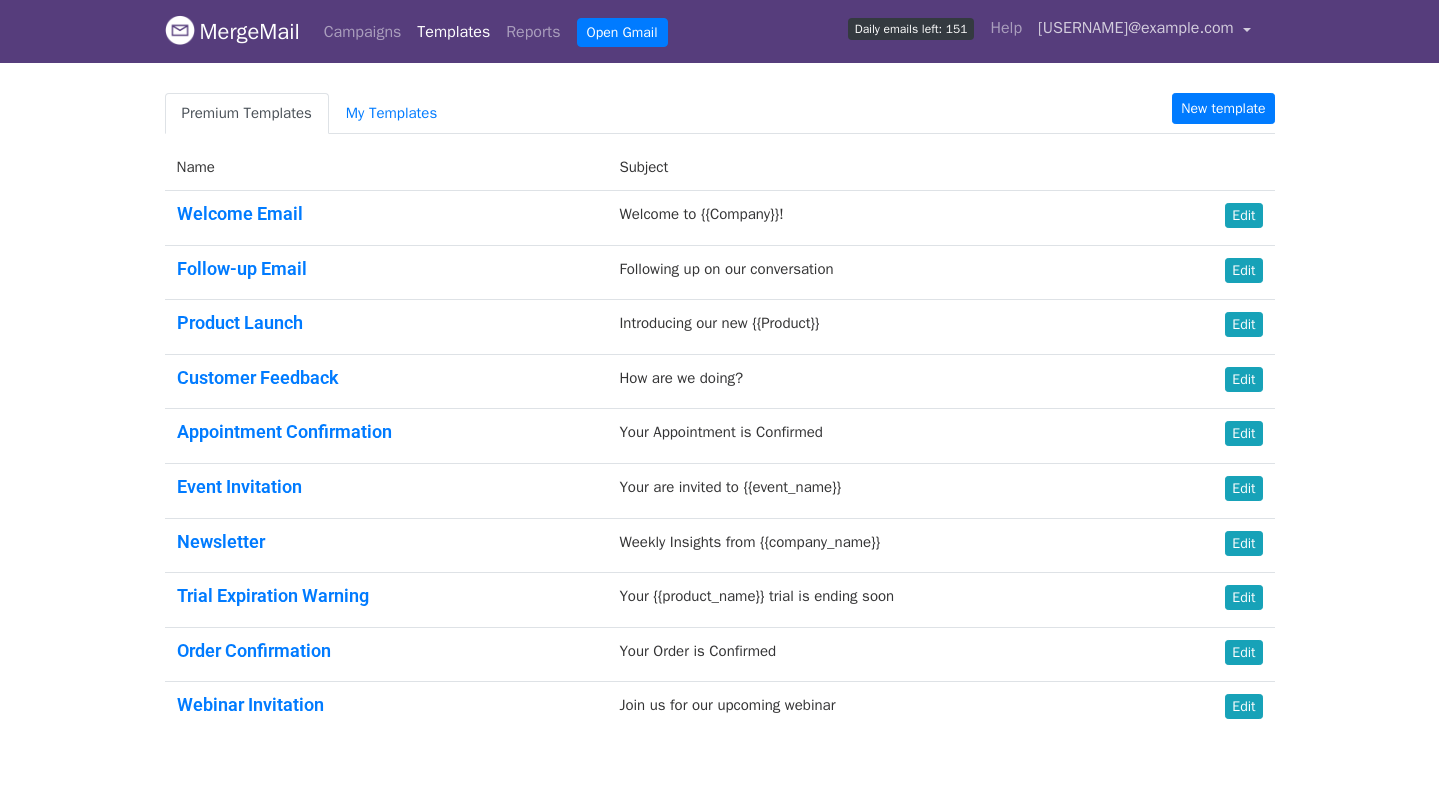 click on "[USERNAME]@example.com" at bounding box center (1136, 28) 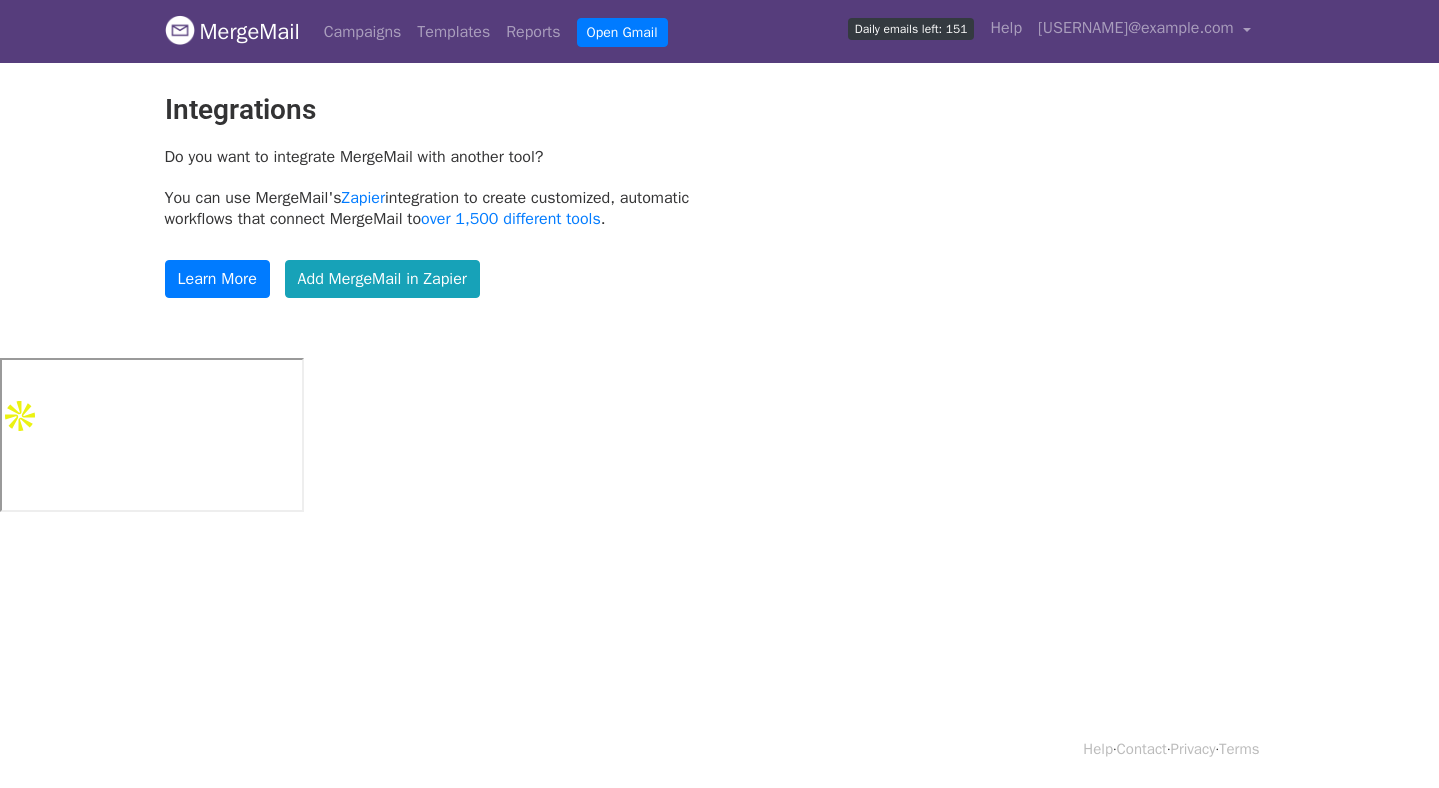 scroll, scrollTop: 0, scrollLeft: 0, axis: both 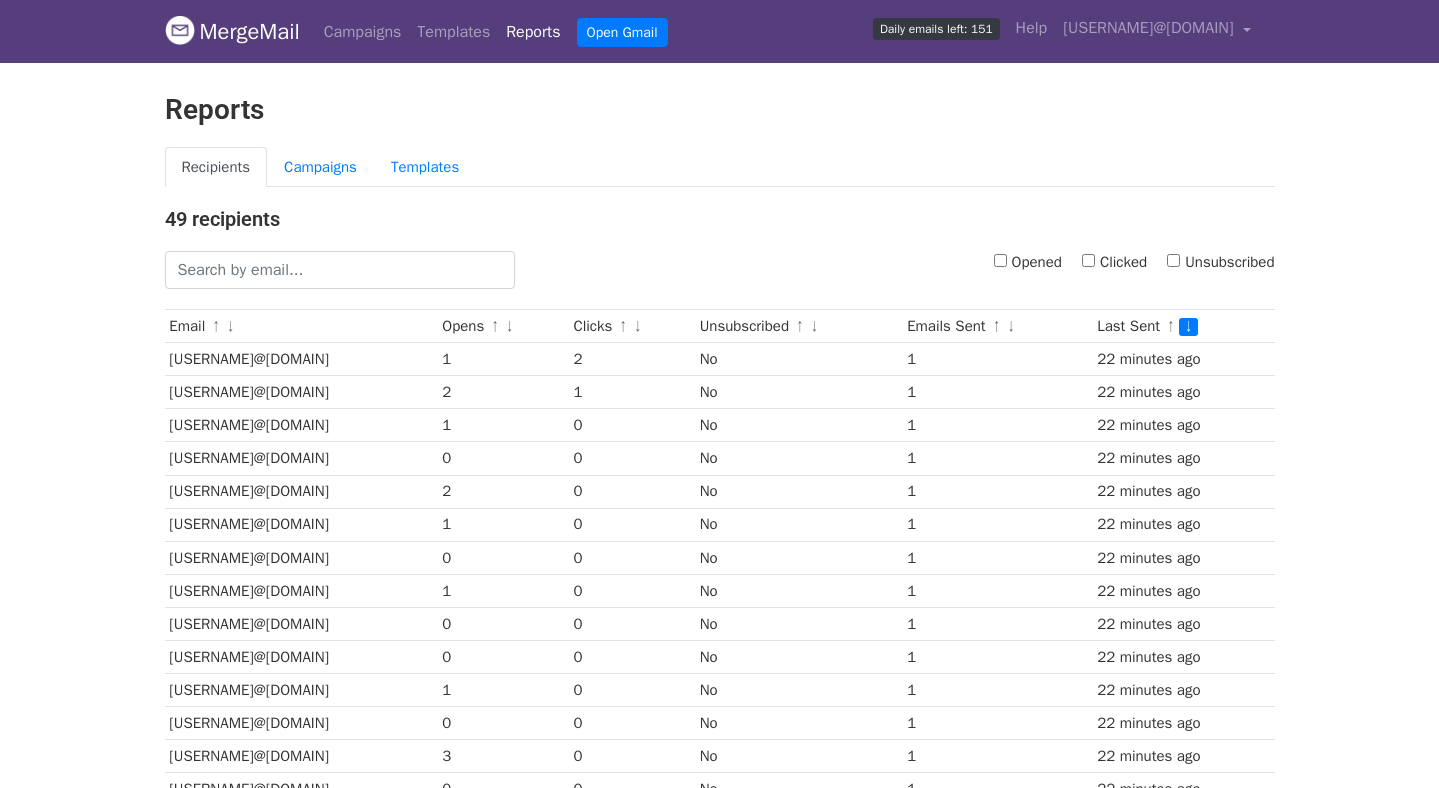 click on "MergeMail" at bounding box center [232, 32] 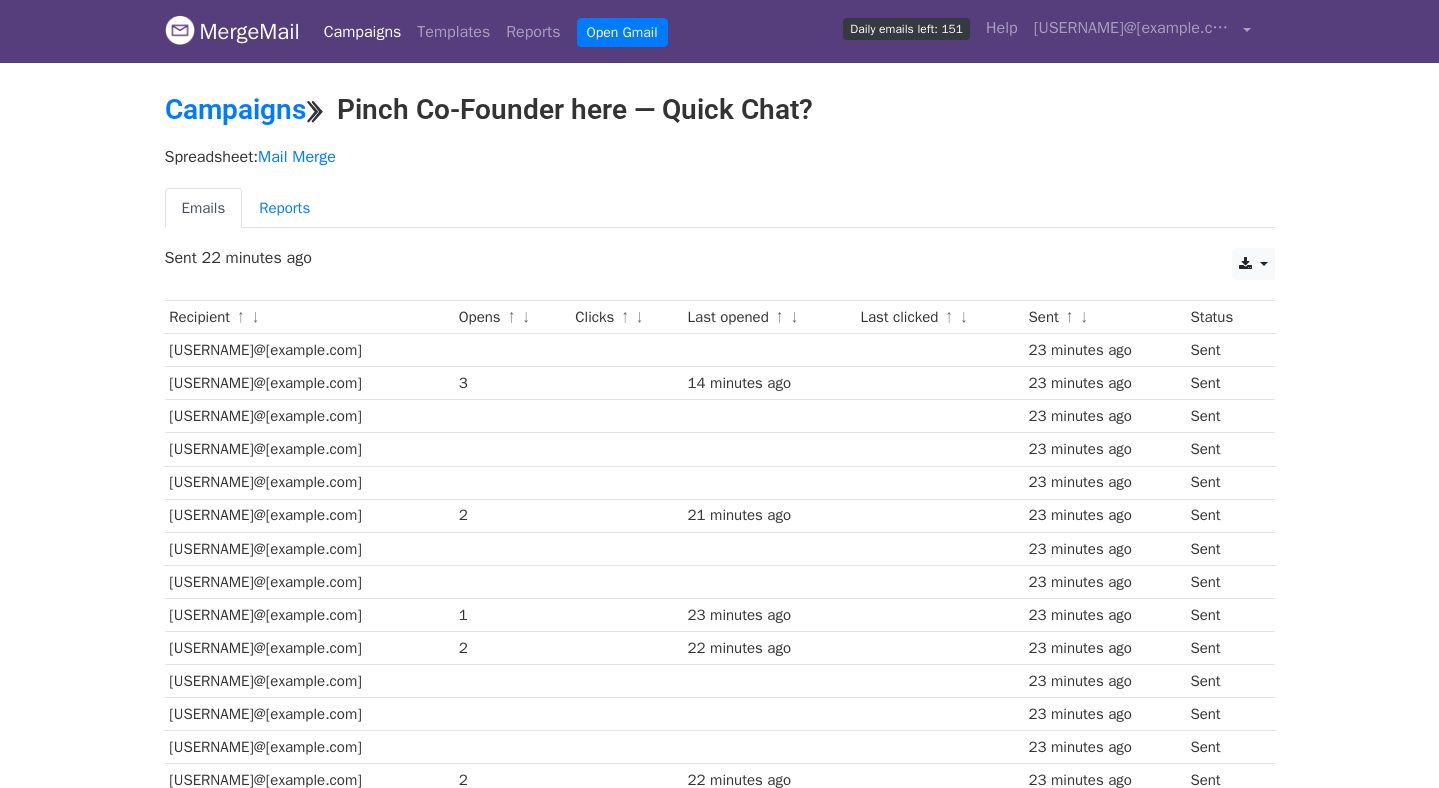 scroll, scrollTop: 0, scrollLeft: 0, axis: both 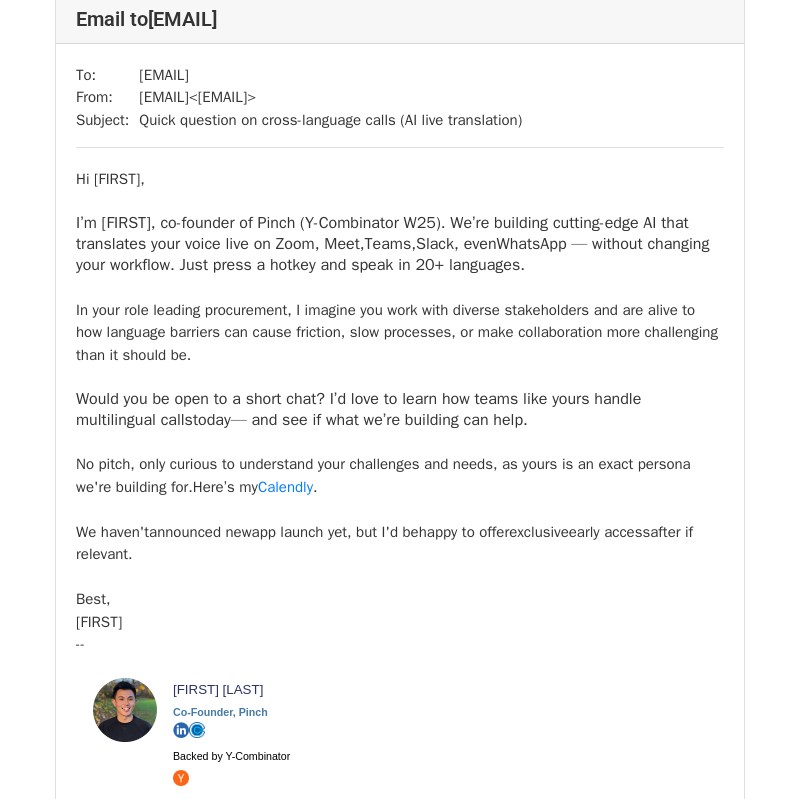 click at bounding box center [400, 577] 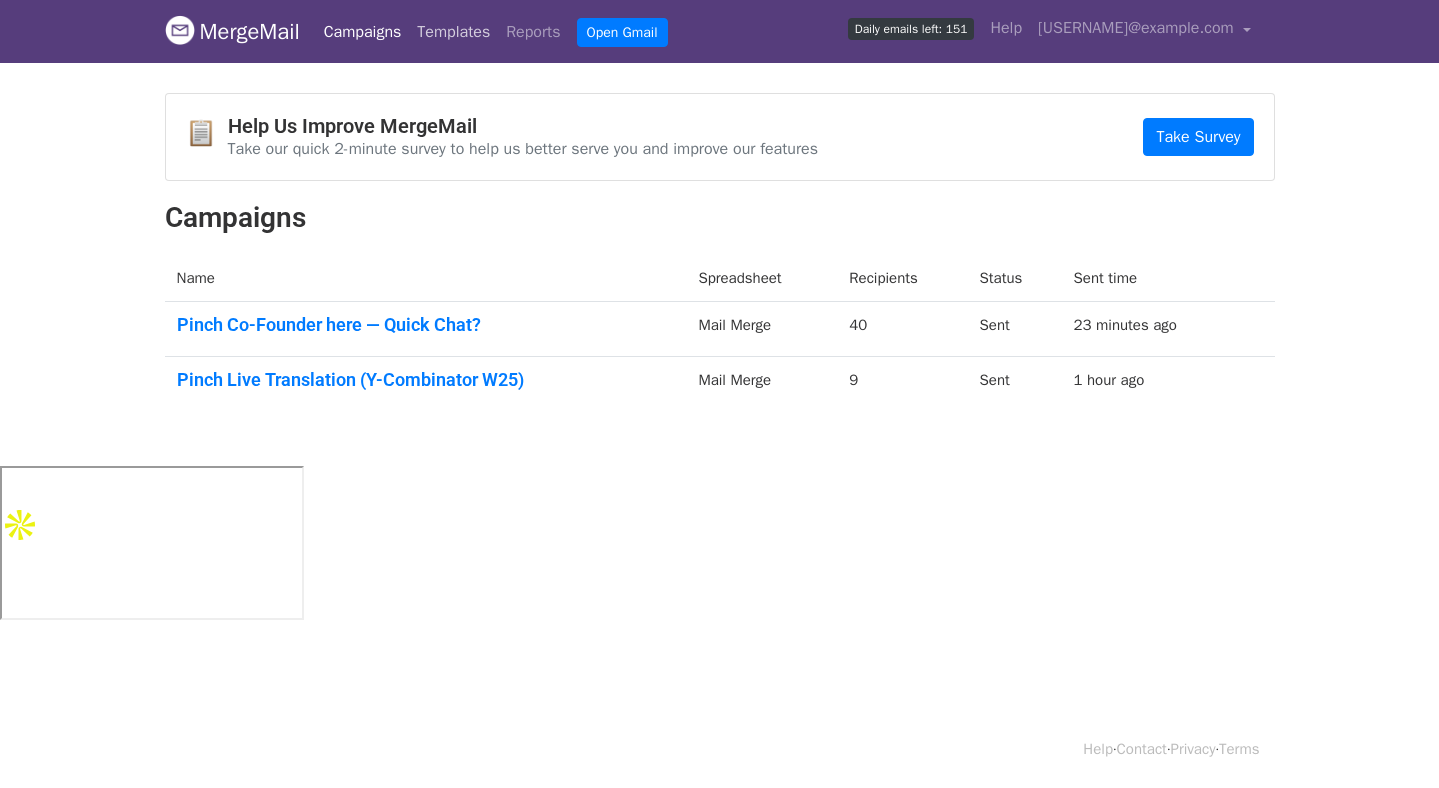scroll, scrollTop: 0, scrollLeft: 0, axis: both 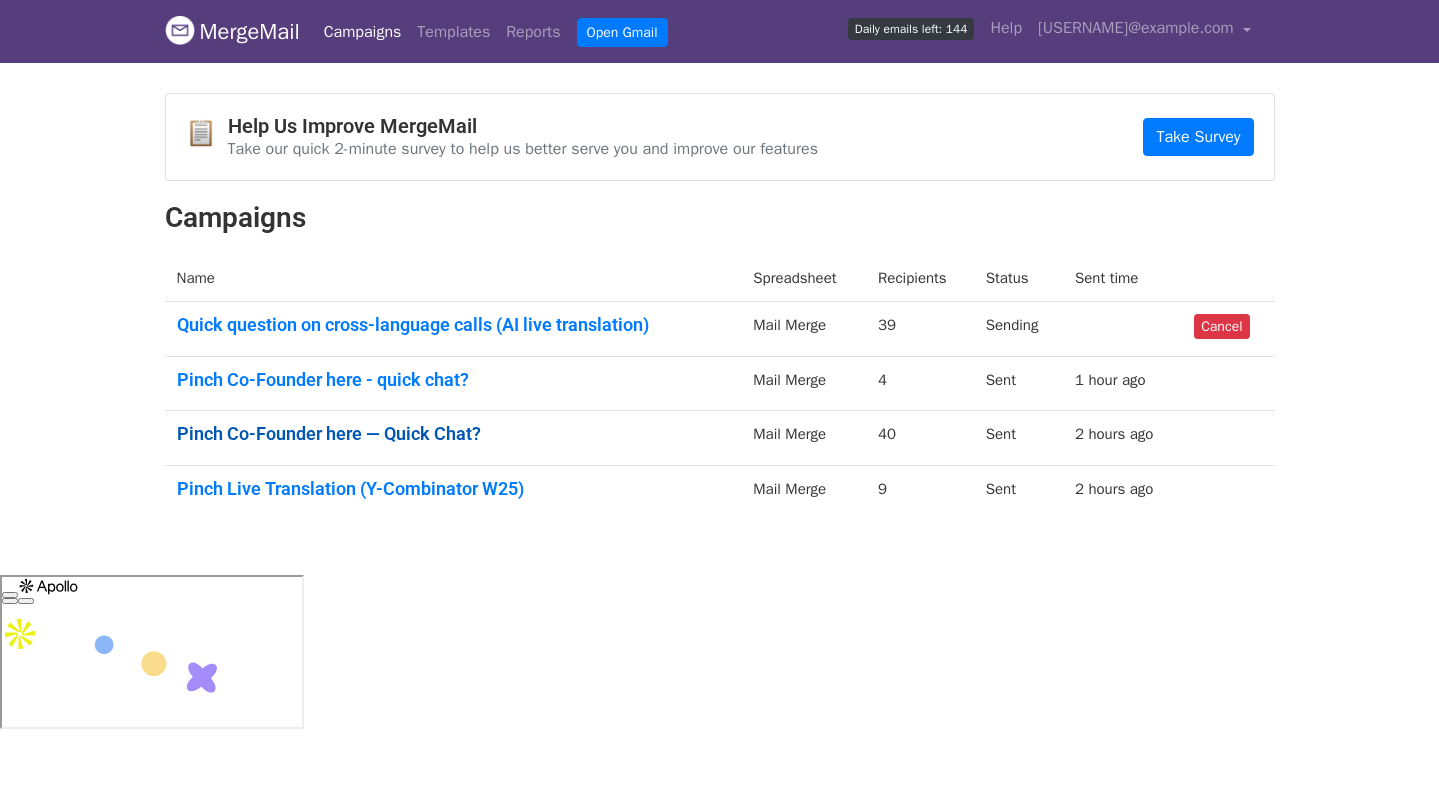 click on "Pinch Co-Founder here — Quick Chat?" at bounding box center (453, 434) 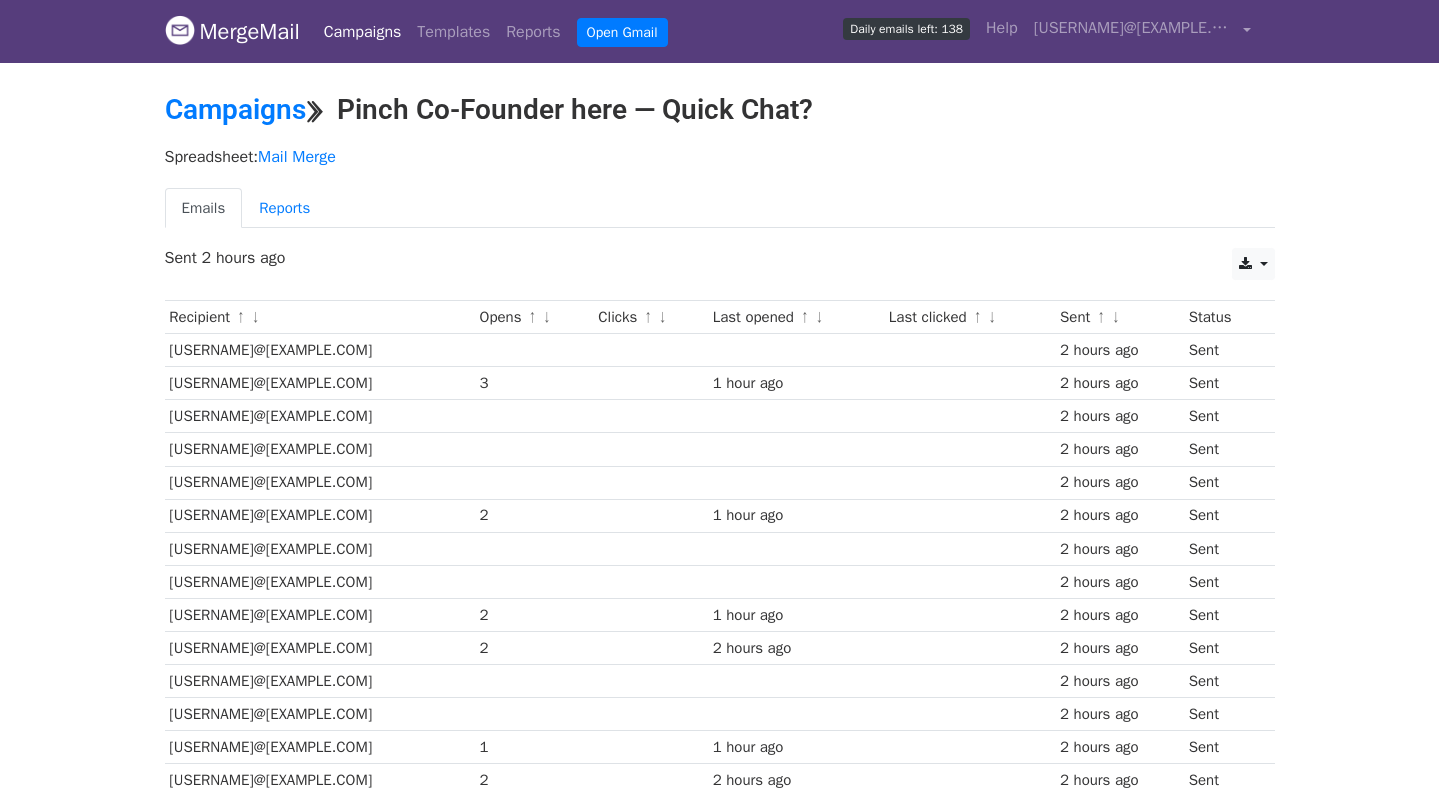 scroll, scrollTop: 0, scrollLeft: 0, axis: both 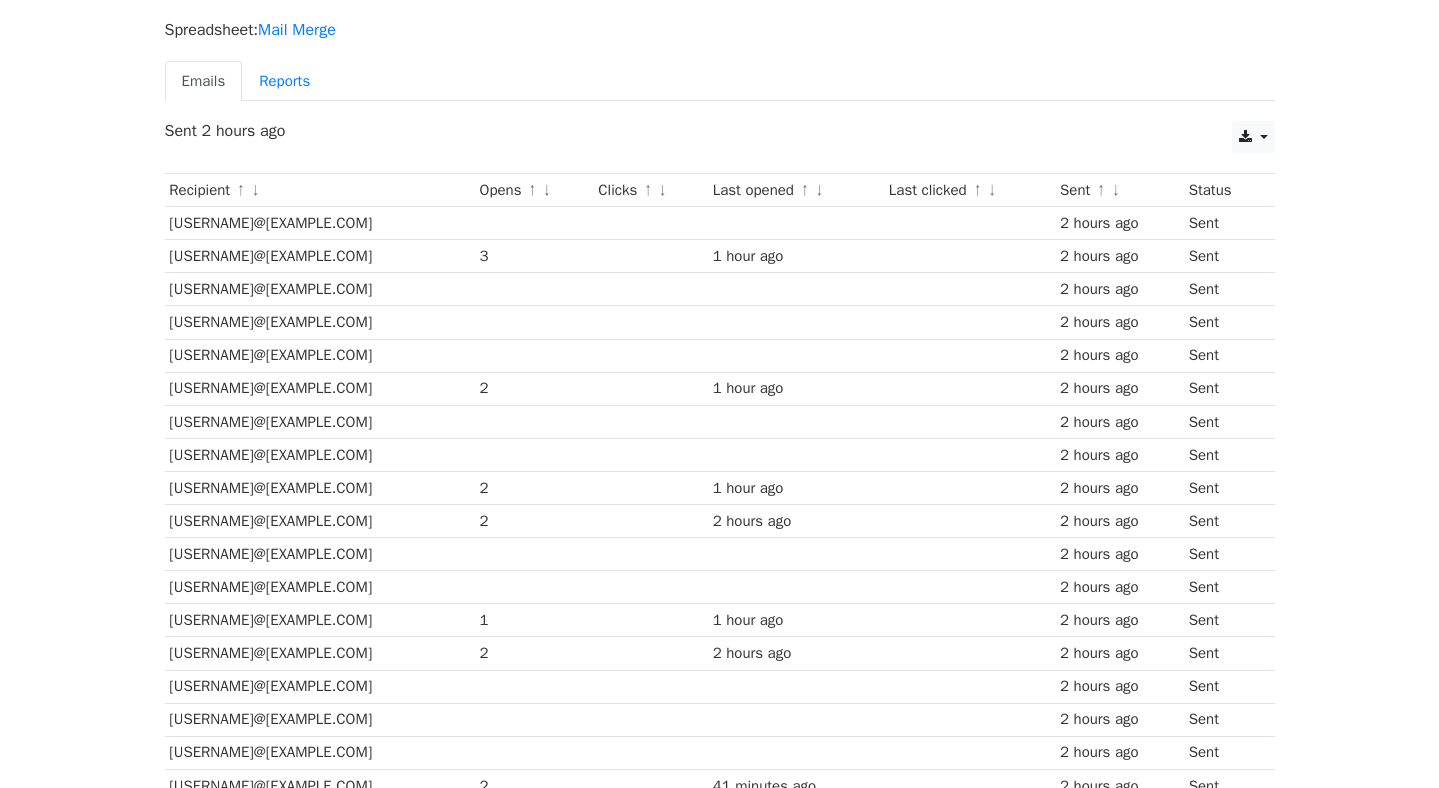 click on "↓" at bounding box center (547, 191) 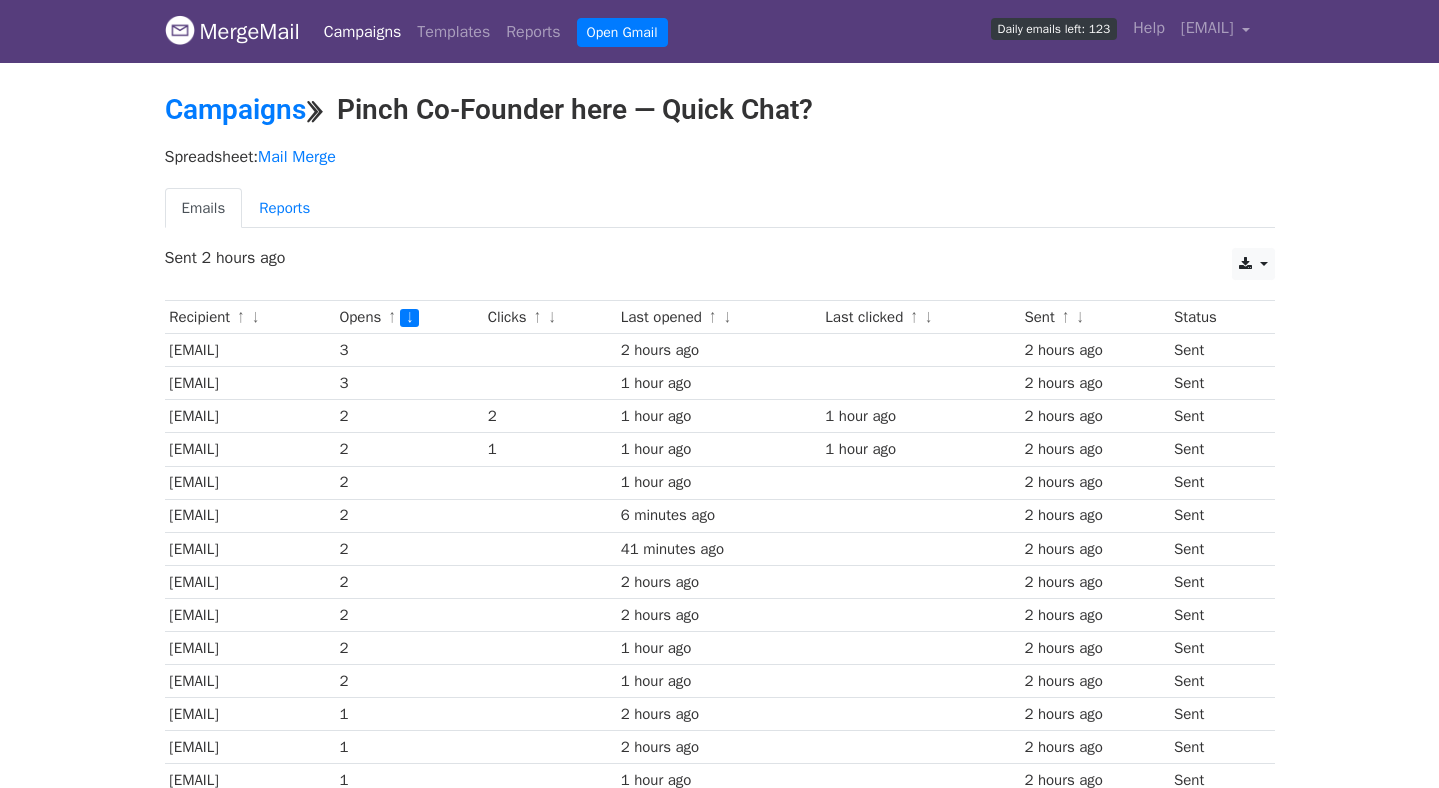 scroll, scrollTop: 0, scrollLeft: 0, axis: both 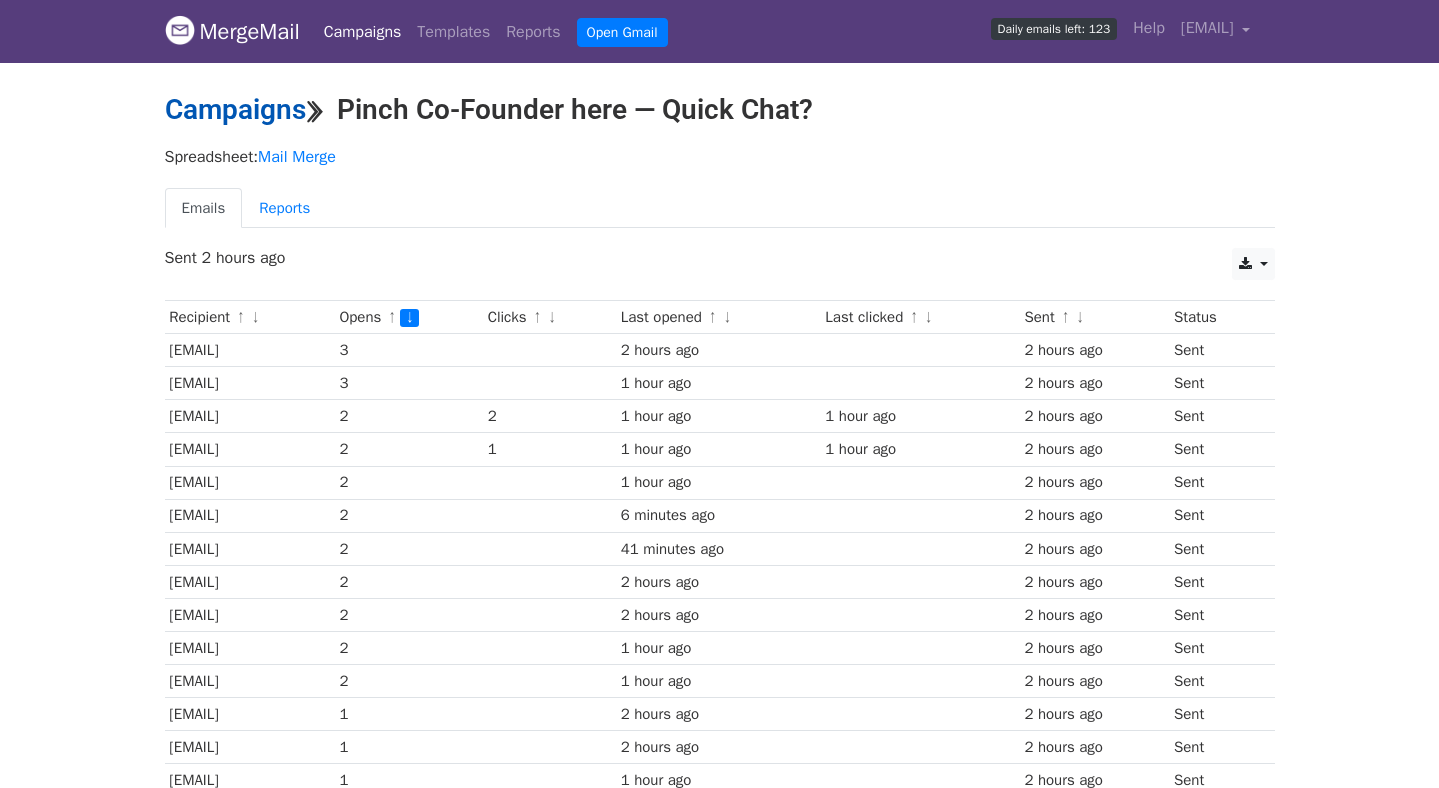 click on "Campaigns" at bounding box center (235, 109) 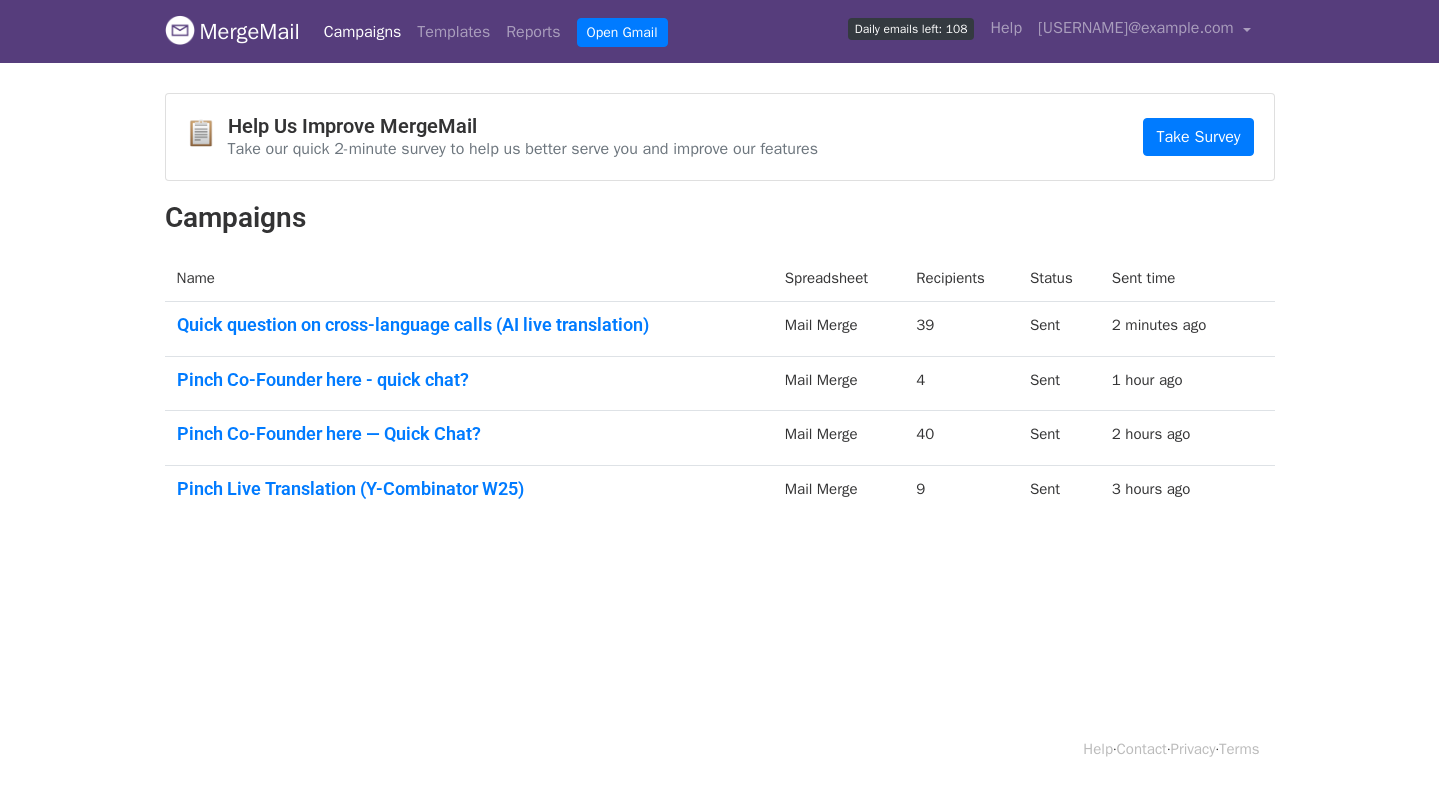 scroll, scrollTop: 0, scrollLeft: 0, axis: both 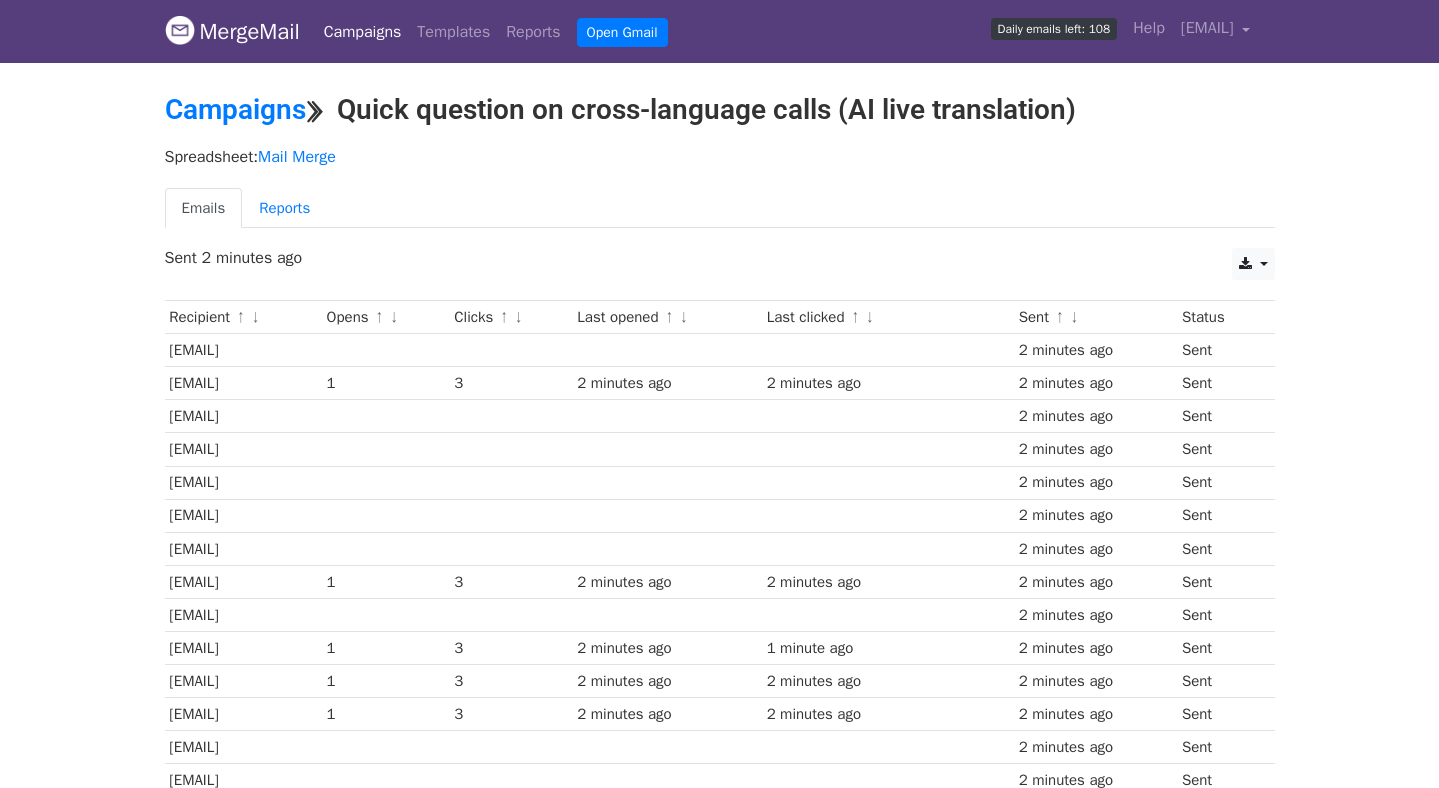 click on "Opens
↑
↓" at bounding box center [386, 317] 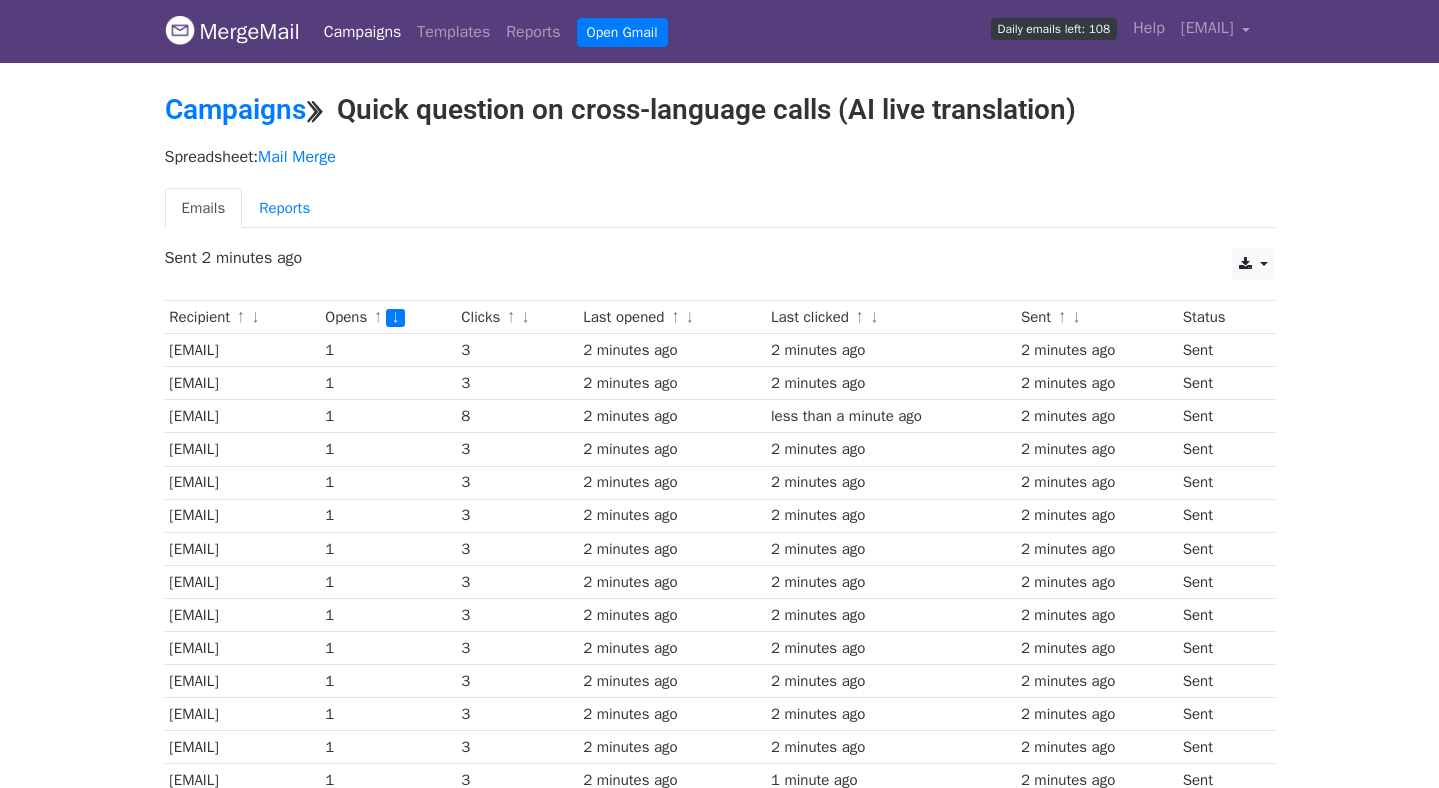 scroll, scrollTop: 0, scrollLeft: 0, axis: both 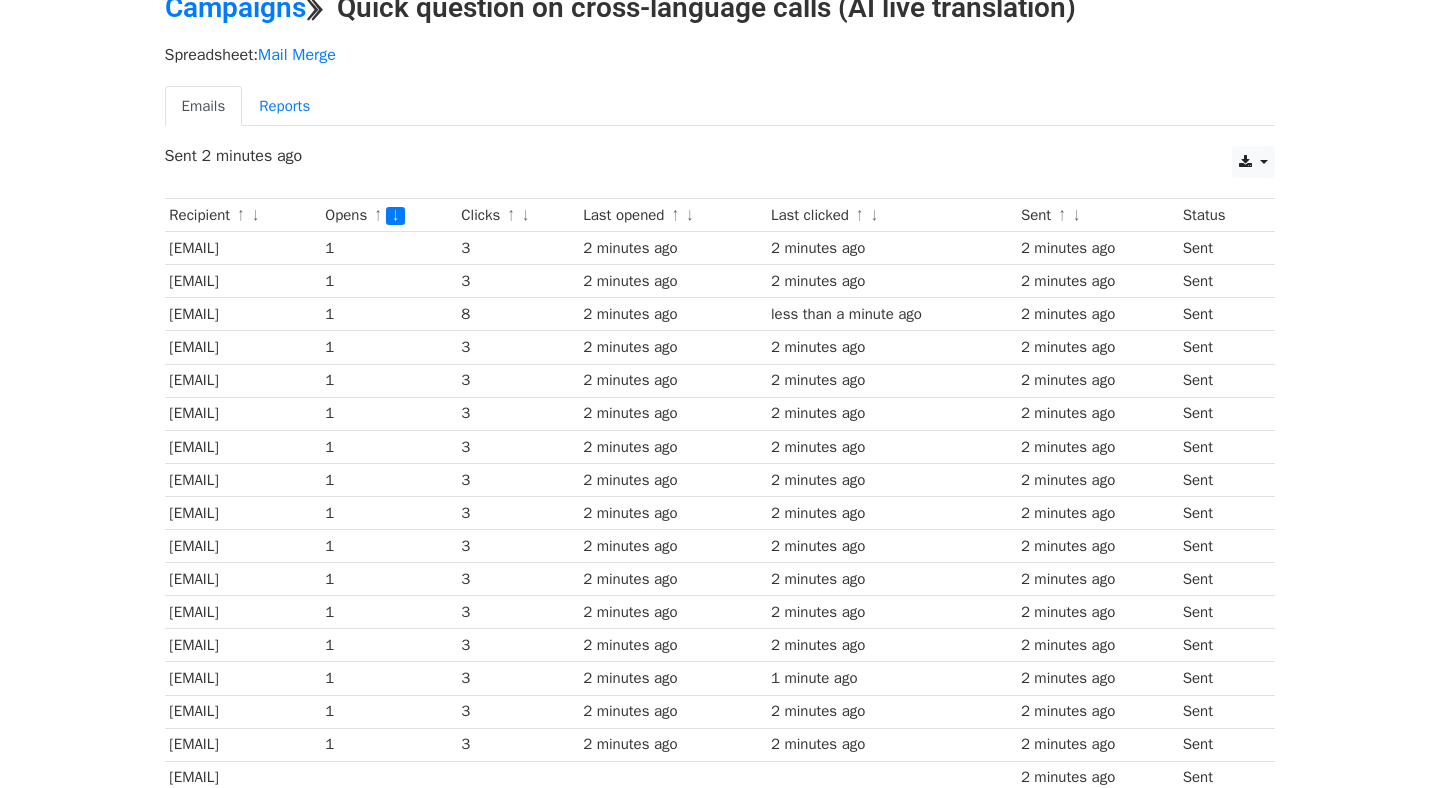 click on "↑
↓" at bounding box center (517, 216) 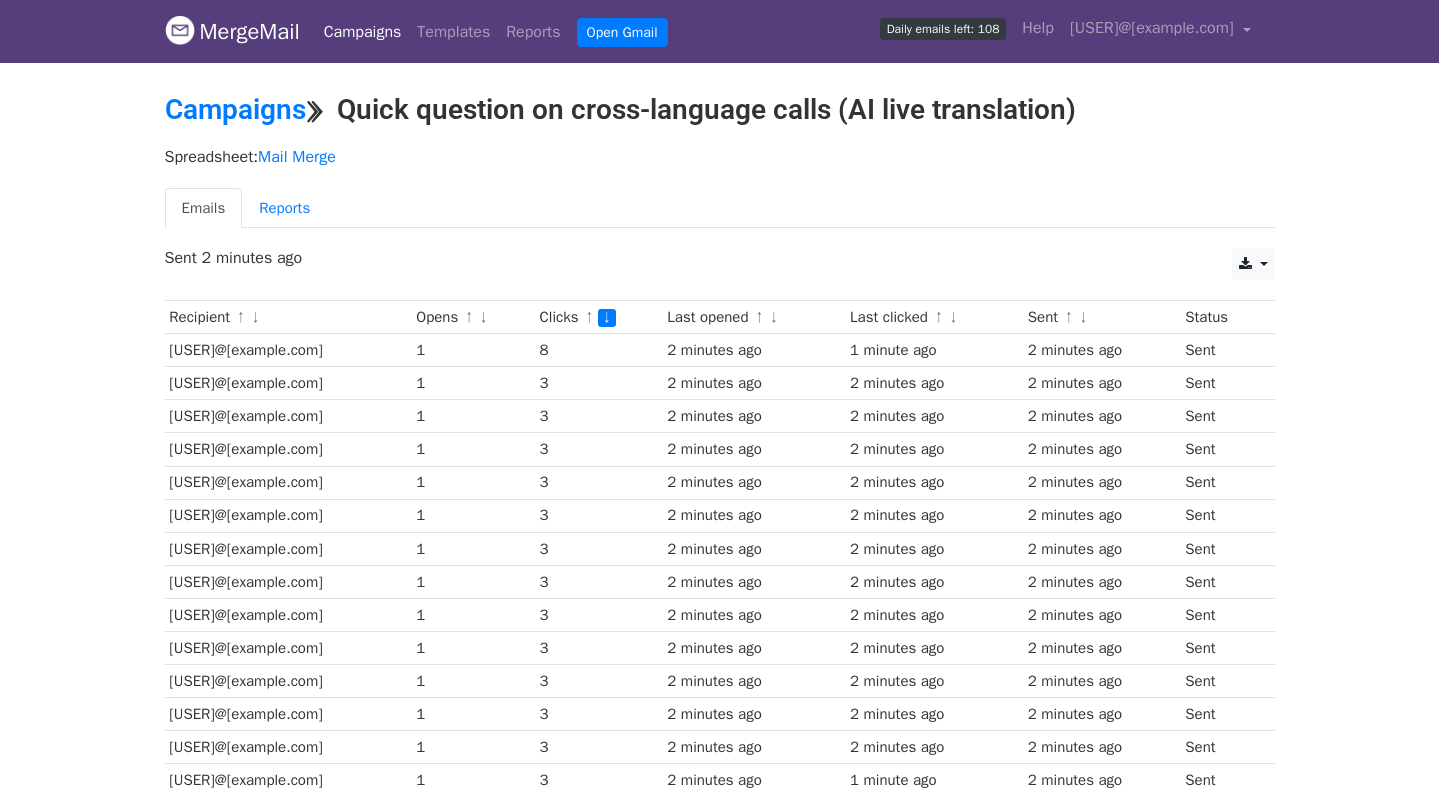 scroll, scrollTop: 0, scrollLeft: 0, axis: both 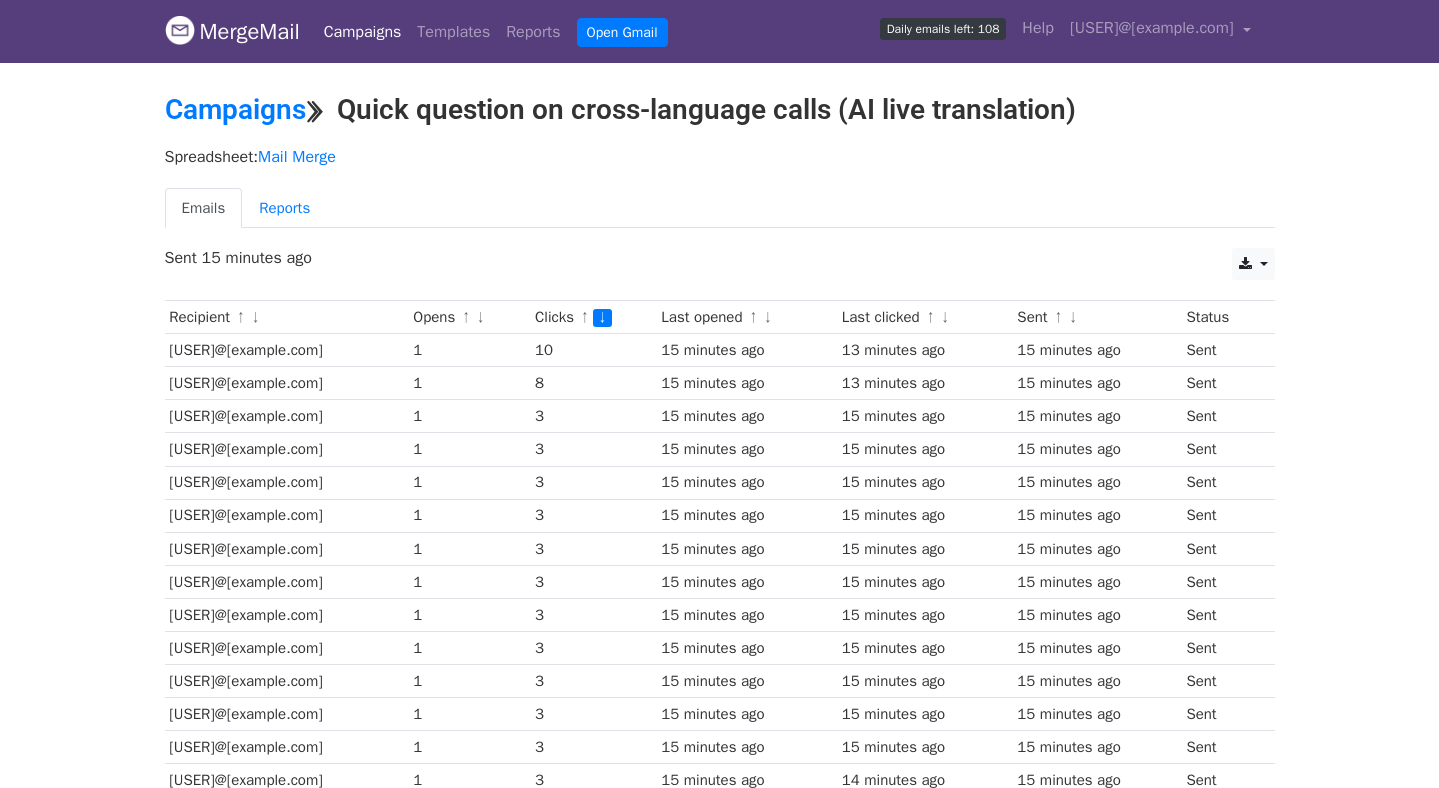 click on "Opens
↑
↓" at bounding box center [469, 317] 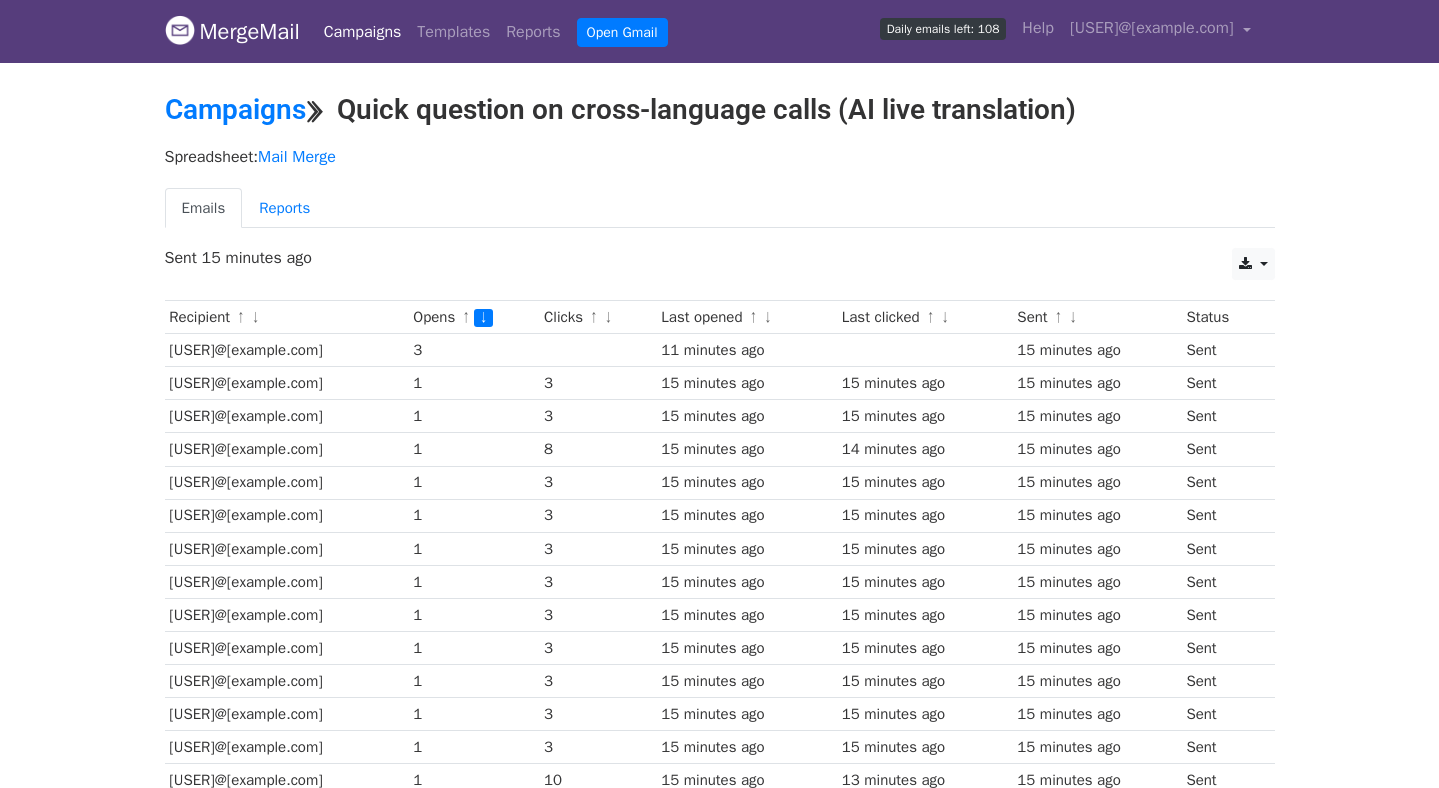 scroll, scrollTop: 0, scrollLeft: 0, axis: both 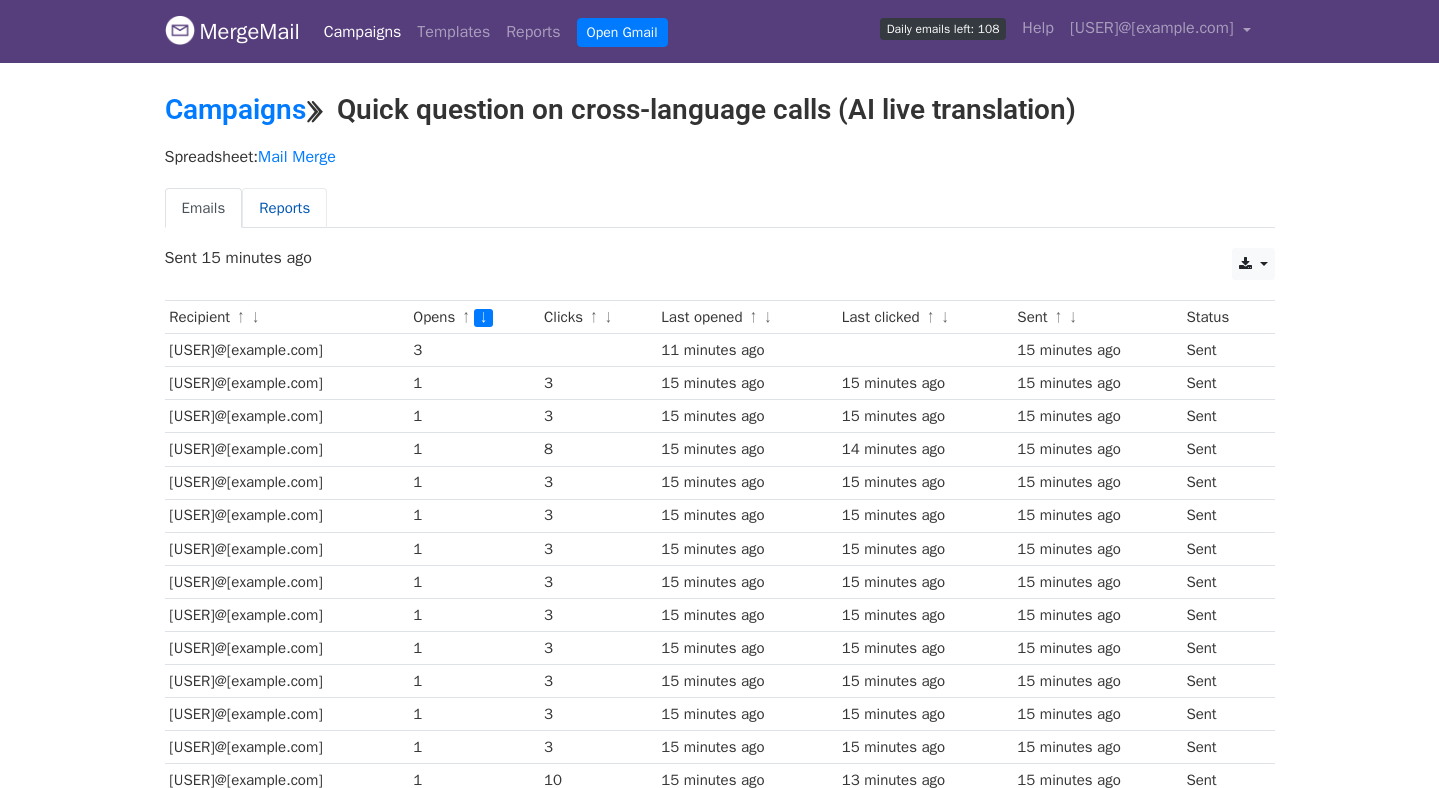 click on "Reports" at bounding box center (284, 208) 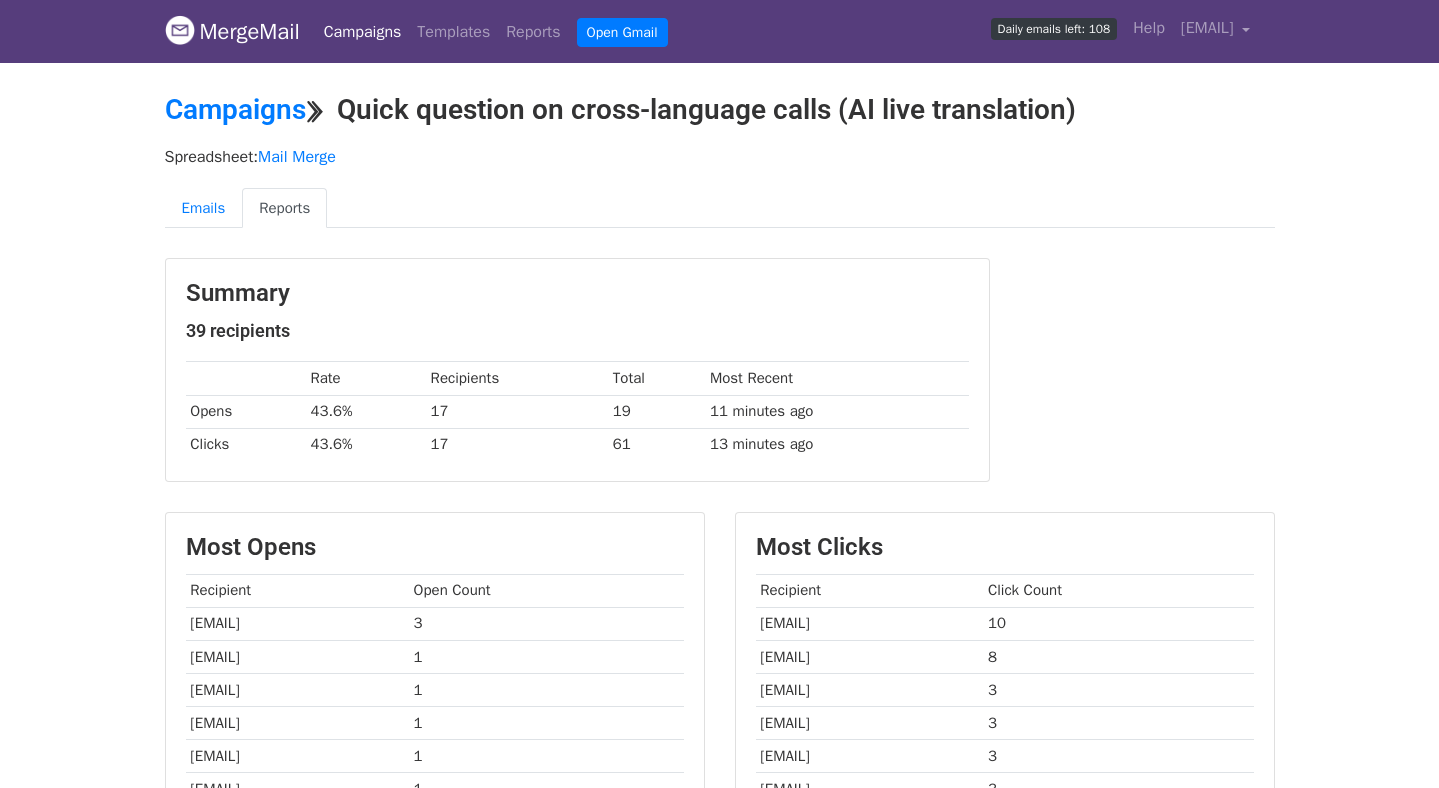 scroll, scrollTop: 0, scrollLeft: 0, axis: both 